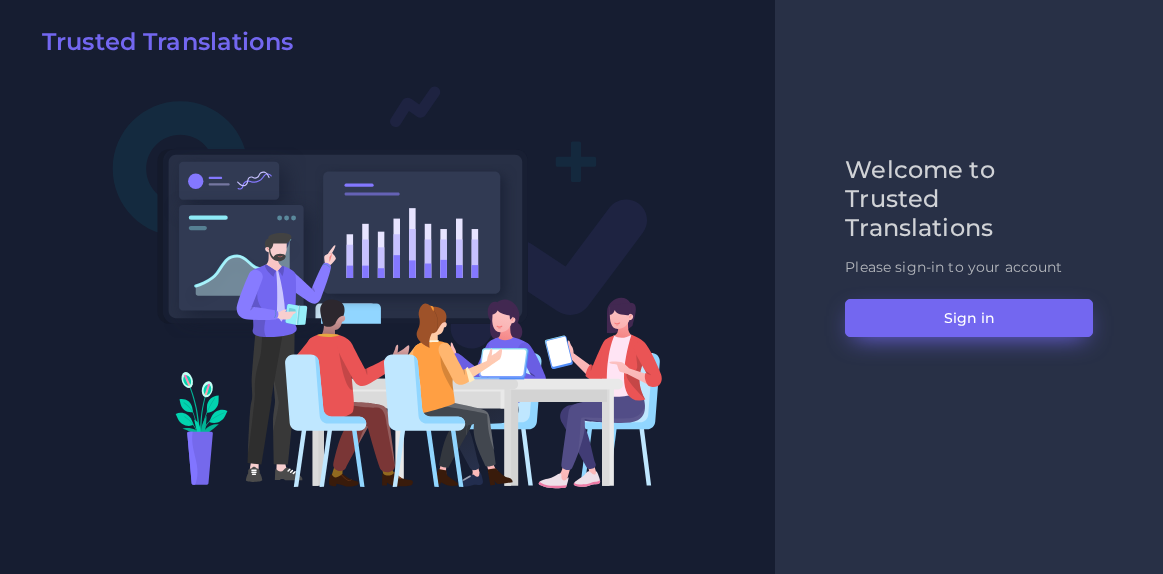 scroll, scrollTop: 0, scrollLeft: 0, axis: both 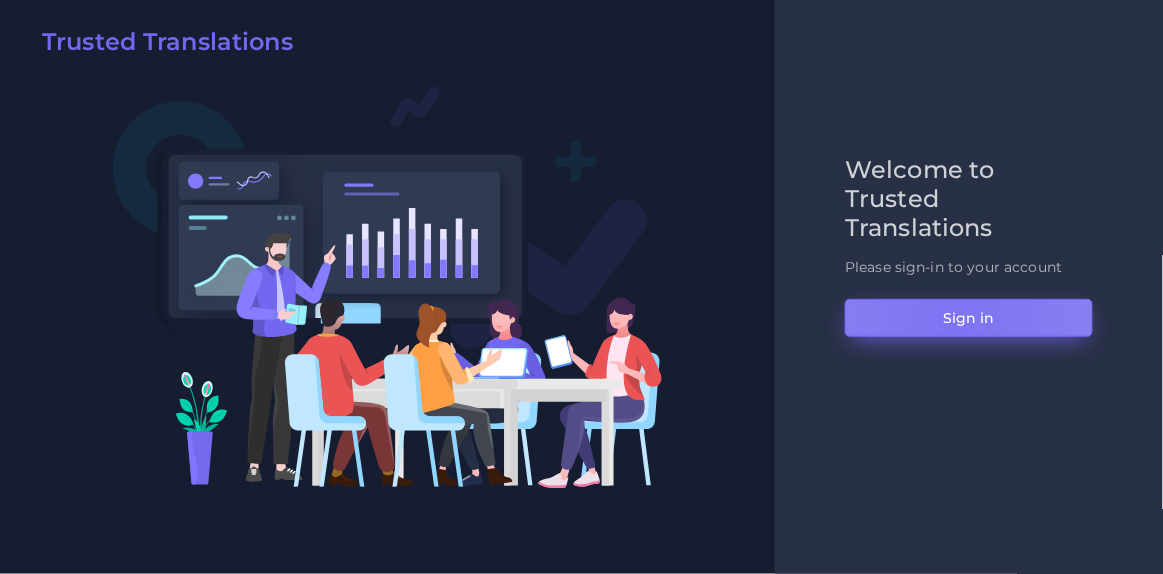 click on "Sign in" at bounding box center [969, 318] 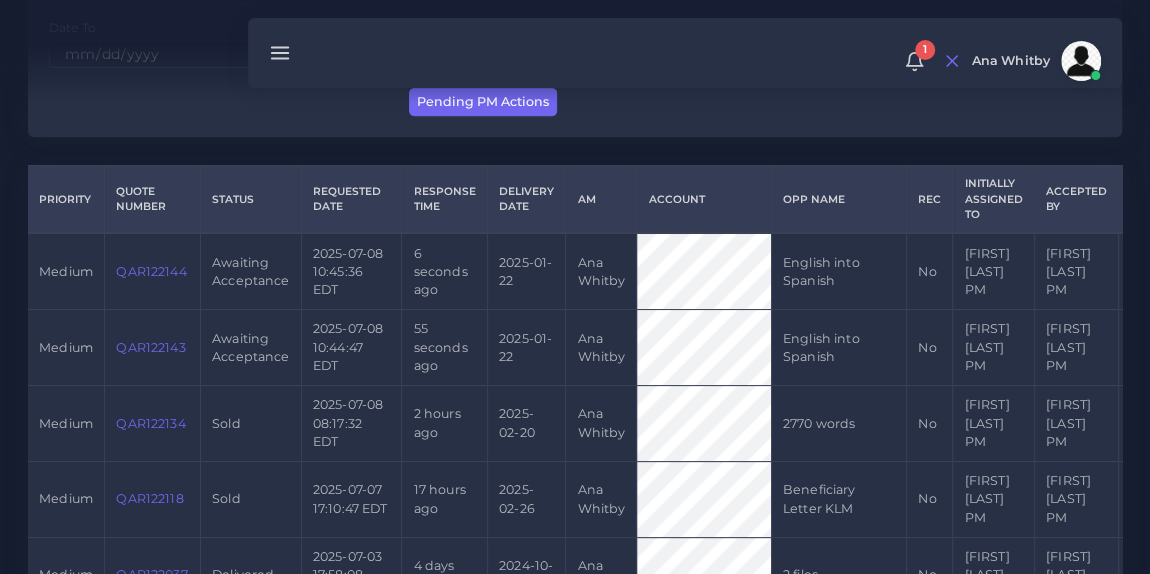 scroll, scrollTop: 394, scrollLeft: 0, axis: vertical 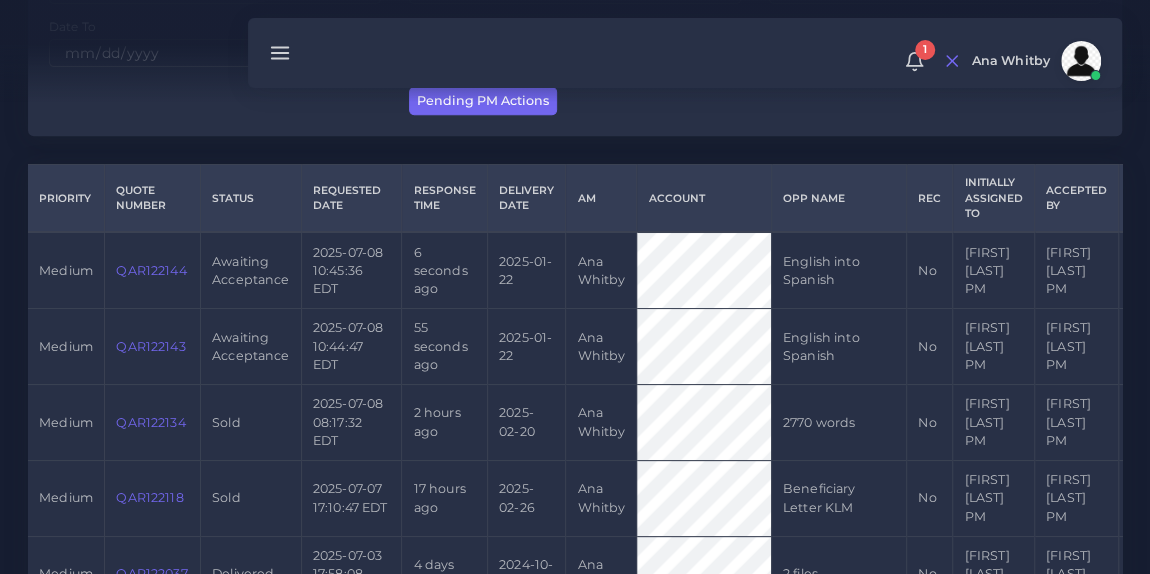 click on "QAR122143" at bounding box center (150, 346) 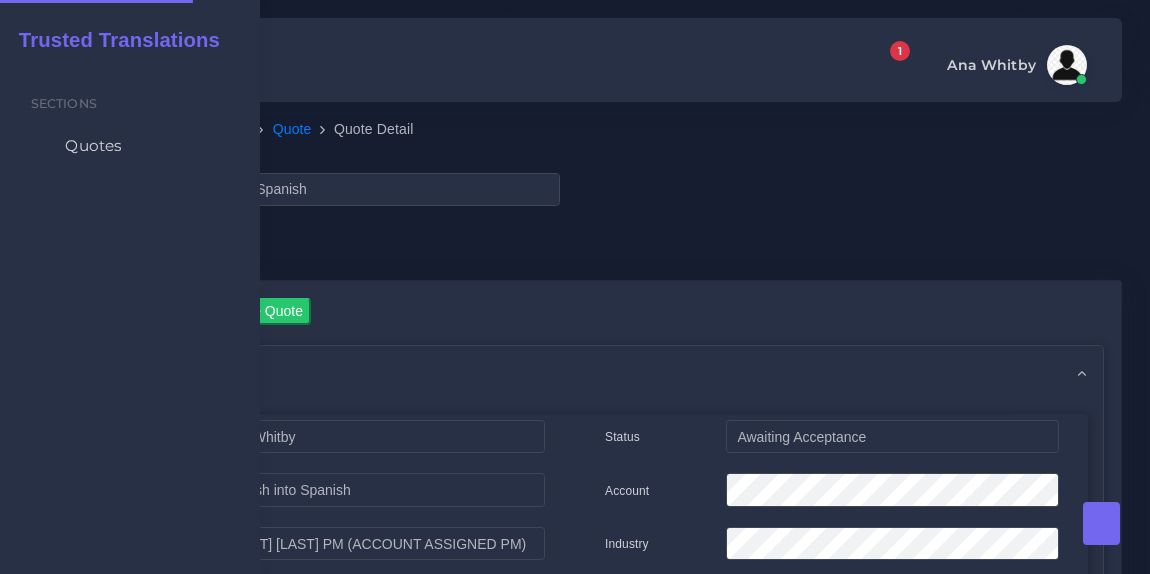 scroll, scrollTop: 0, scrollLeft: 0, axis: both 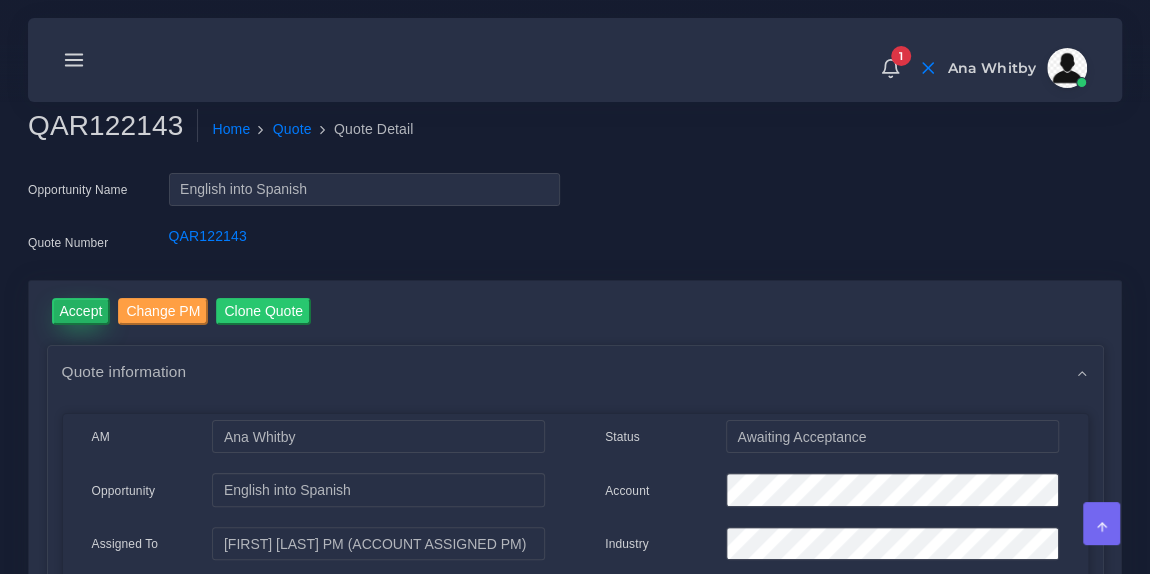 click on "Accept" at bounding box center [81, 311] 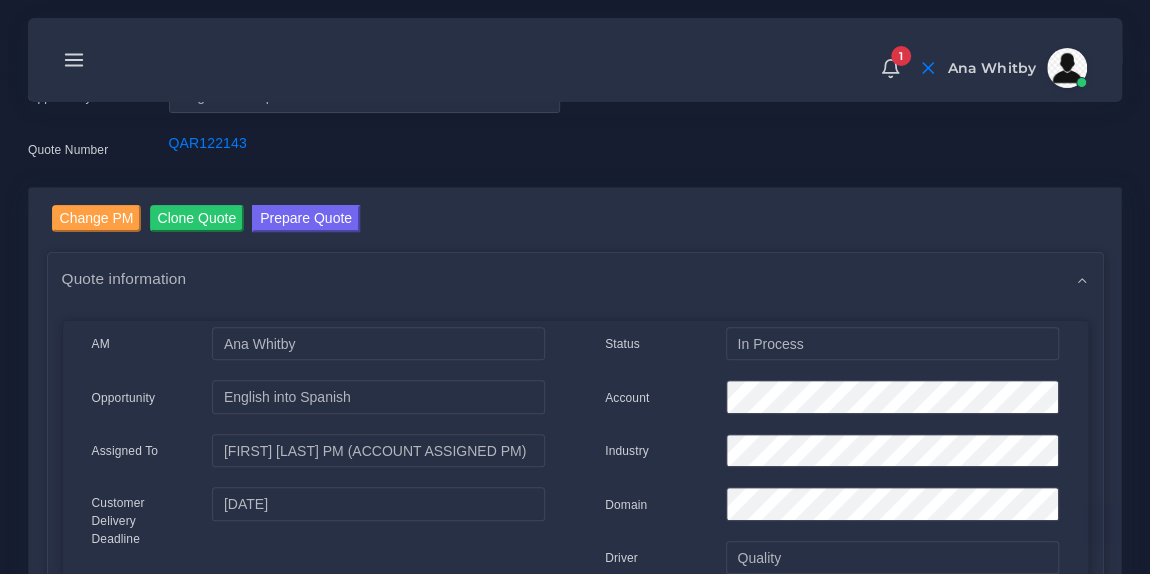 scroll, scrollTop: 150, scrollLeft: 0, axis: vertical 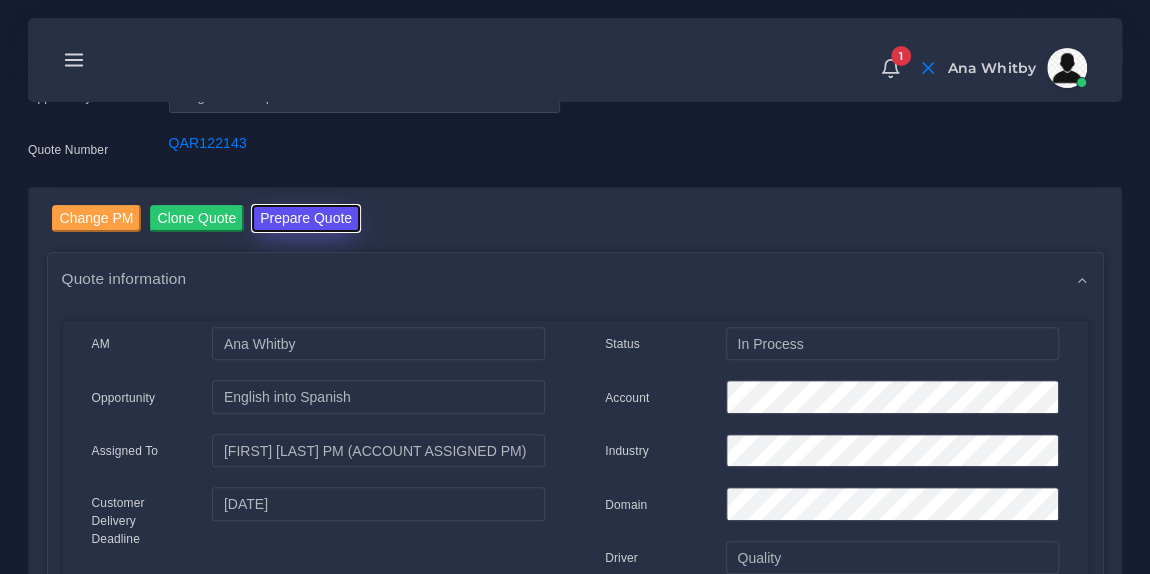 click on "Prepare Quote" at bounding box center (306, 218) 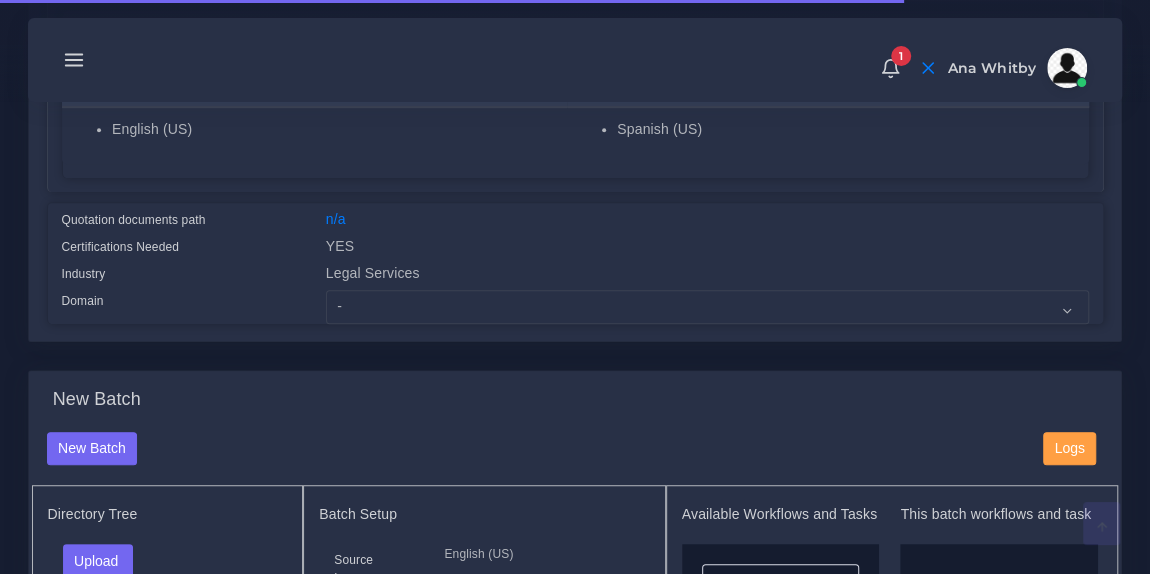 scroll, scrollTop: 466, scrollLeft: 0, axis: vertical 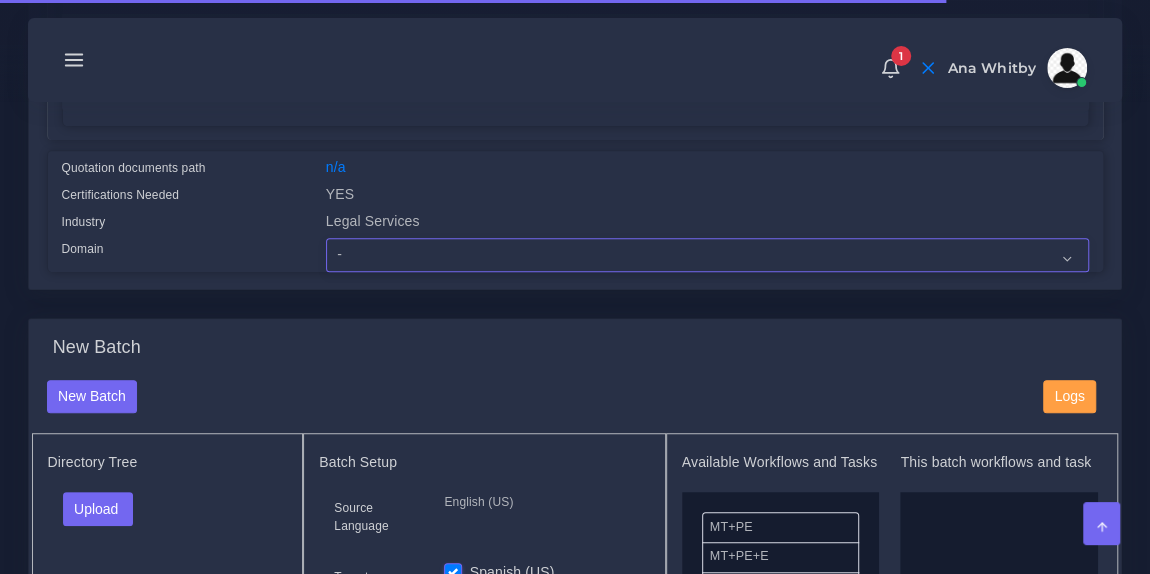 click on "-
Advertising and Media
Agriculture, Forestry and Fishing
Architecture, Building and Construction
Automotive
Chemicals
Computer Hardware
Computer Software
Consumer Electronics - Home appliances
Education
Energy, Water, Transportation and Utilities
Finance - Banking
Food Manufacturing and Services
Healthcare and Health Sciences
Hospitality, Leisure, Tourism and Arts
Human Resources - HR
Industrial Electronics
Industrial Manufacturing Insurance" at bounding box center (707, 255) 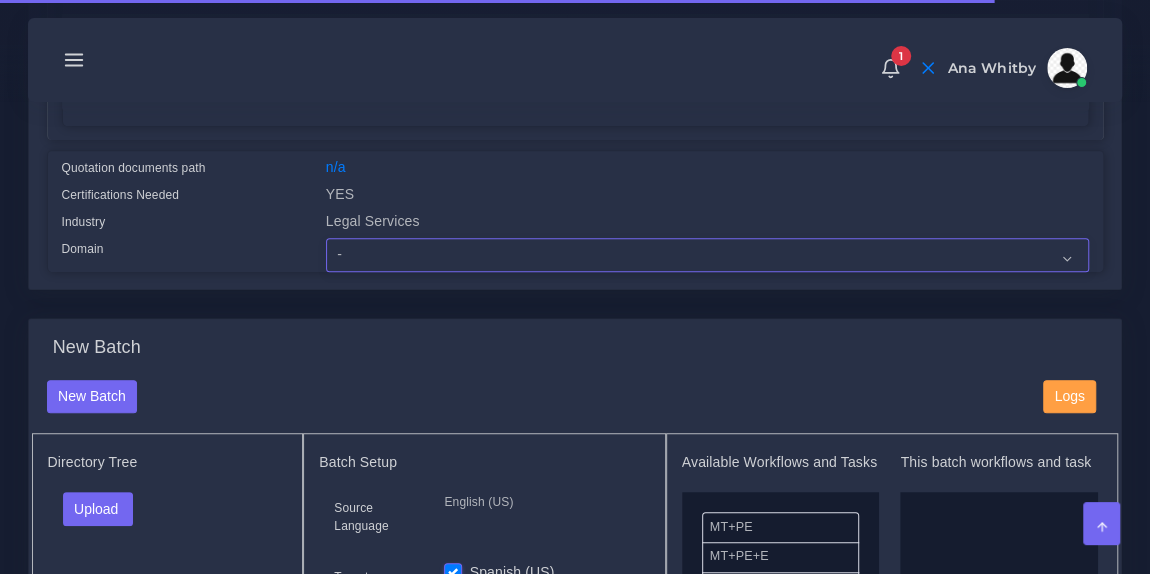 select on "Legal Services" 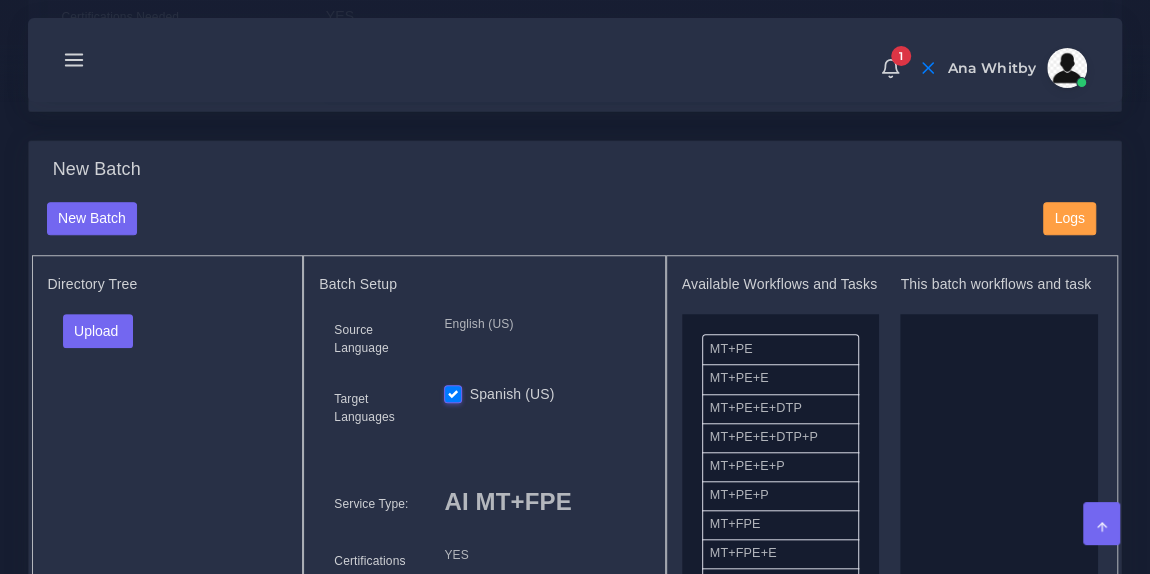 scroll, scrollTop: 790, scrollLeft: 0, axis: vertical 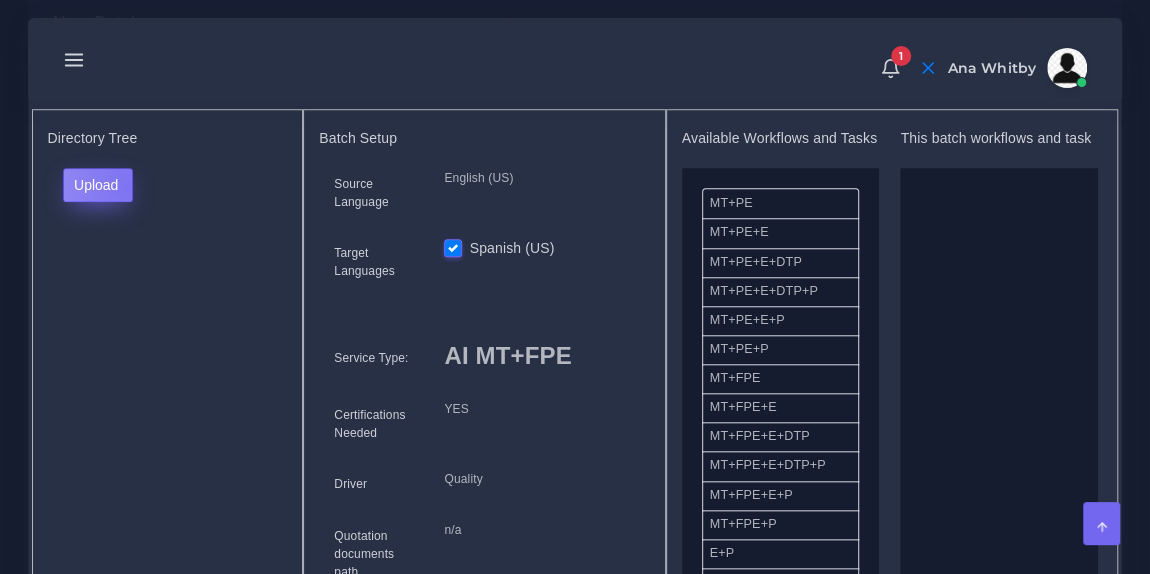 click on "Upload" at bounding box center [98, 185] 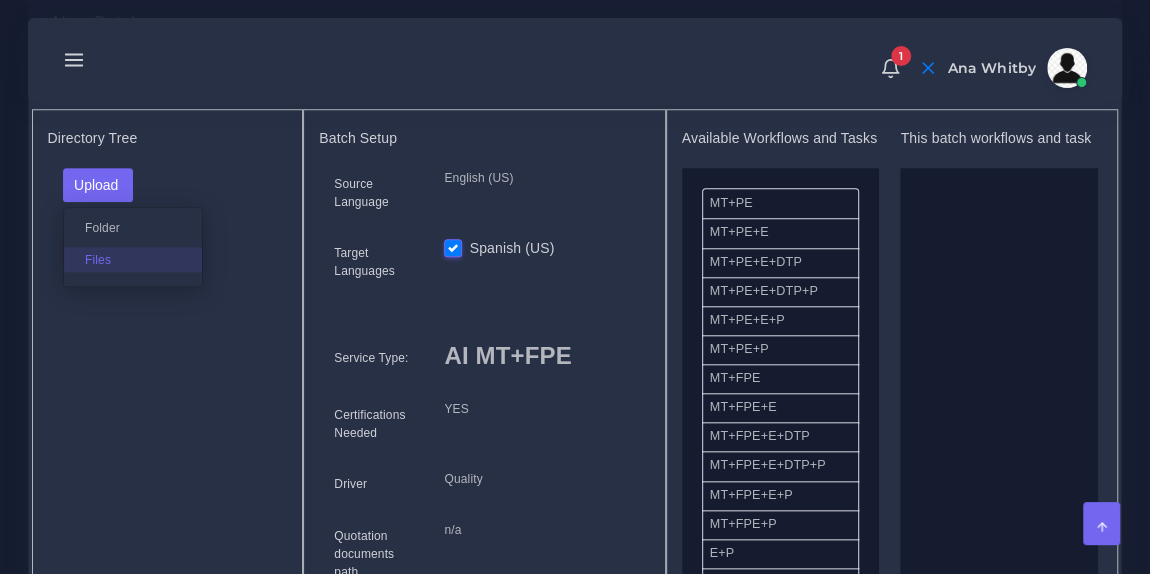 click on "Files" at bounding box center (133, 259) 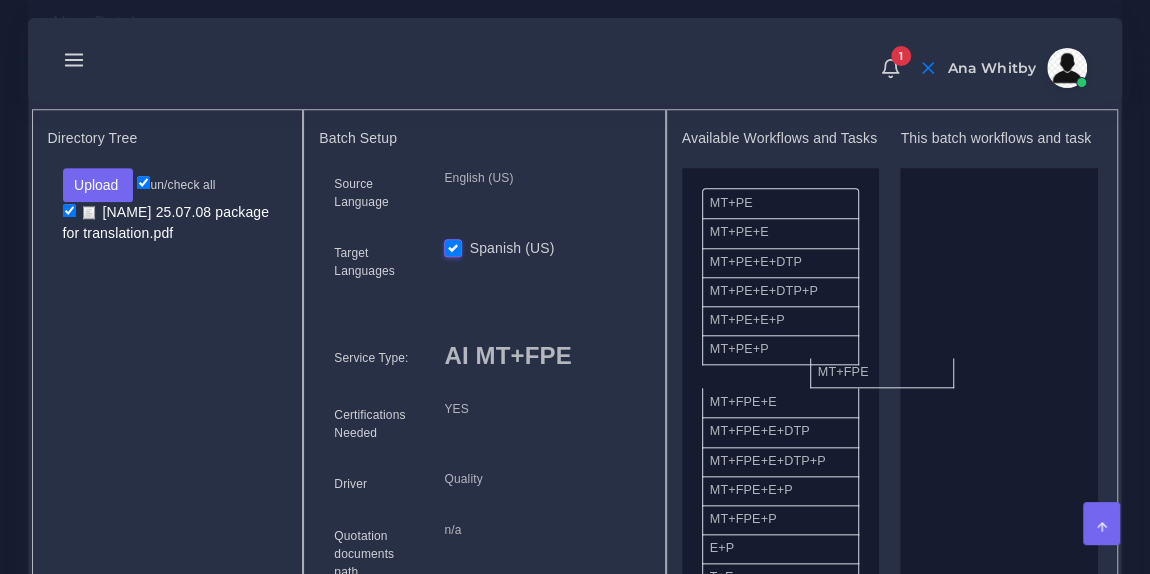 drag, startPoint x: 790, startPoint y: 380, endPoint x: 973, endPoint y: 352, distance: 185.12968 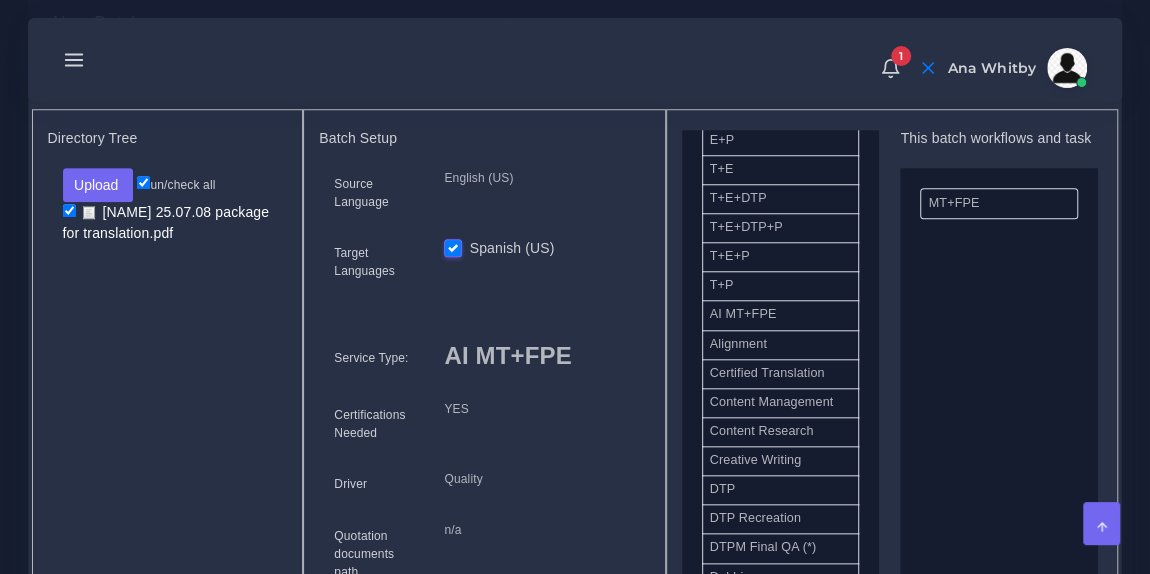 scroll, scrollTop: 385, scrollLeft: 0, axis: vertical 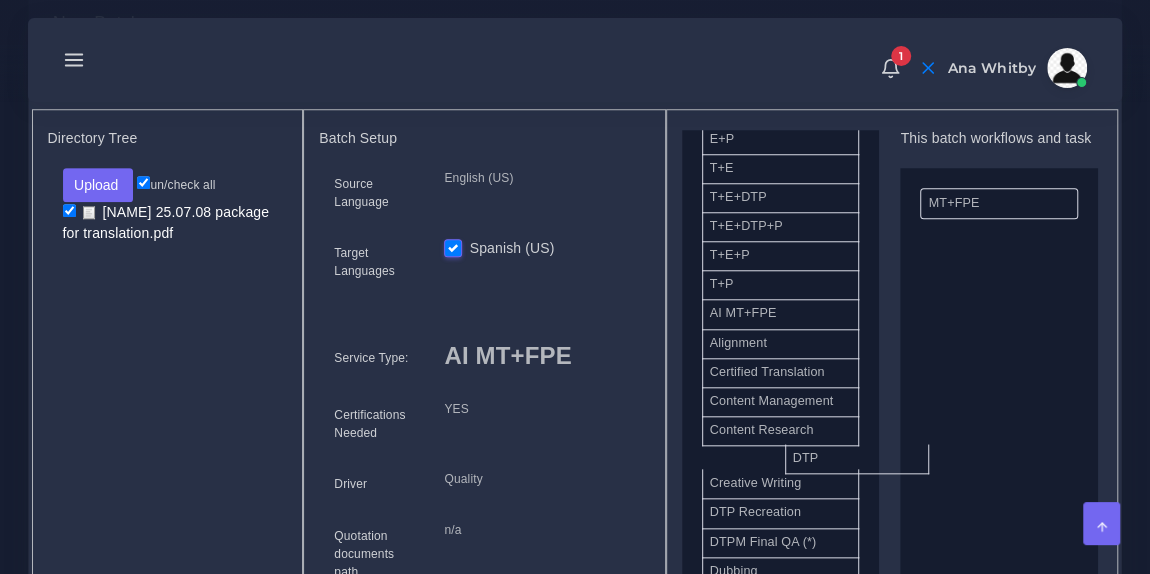 drag, startPoint x: 778, startPoint y: 487, endPoint x: 966, endPoint y: 399, distance: 207.57649 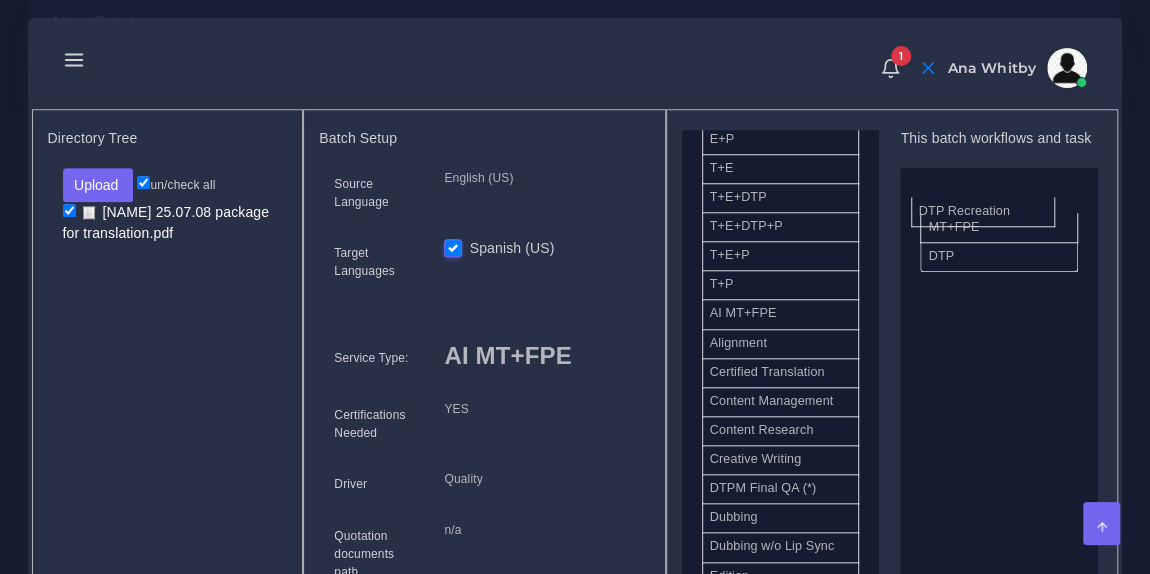 drag, startPoint x: 823, startPoint y: 482, endPoint x: 1032, endPoint y: 199, distance: 351.8096 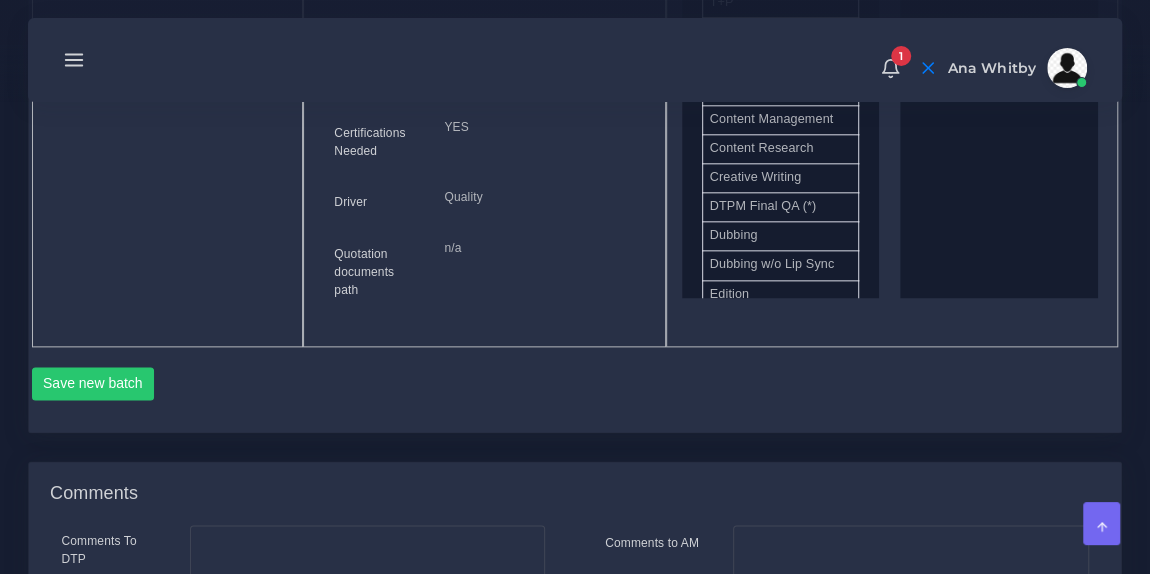 scroll, scrollTop: 1118, scrollLeft: 0, axis: vertical 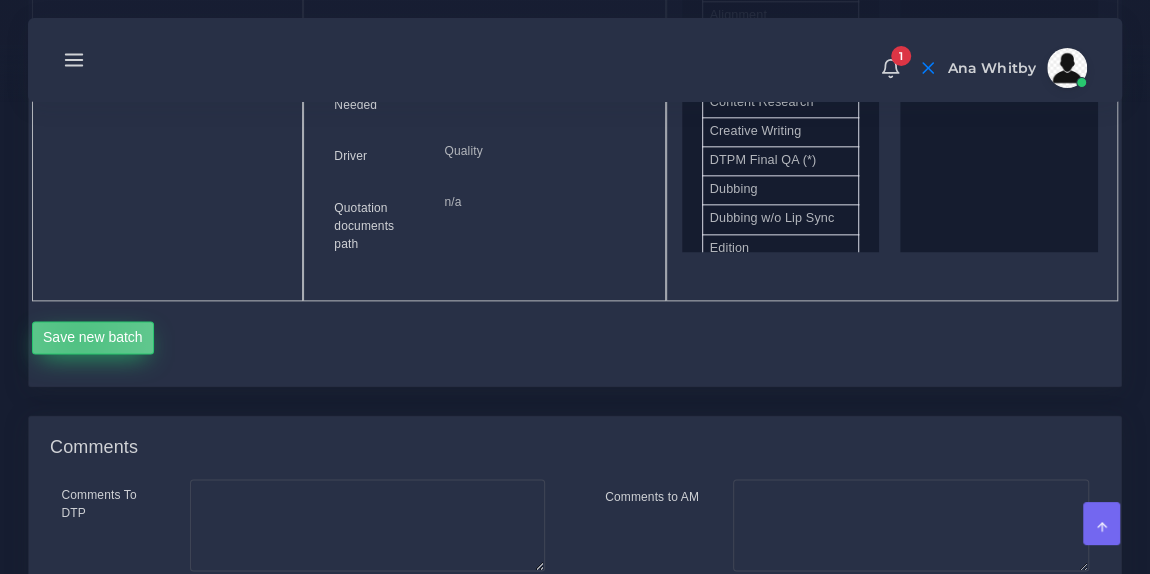click on "Save new batch" at bounding box center [93, 338] 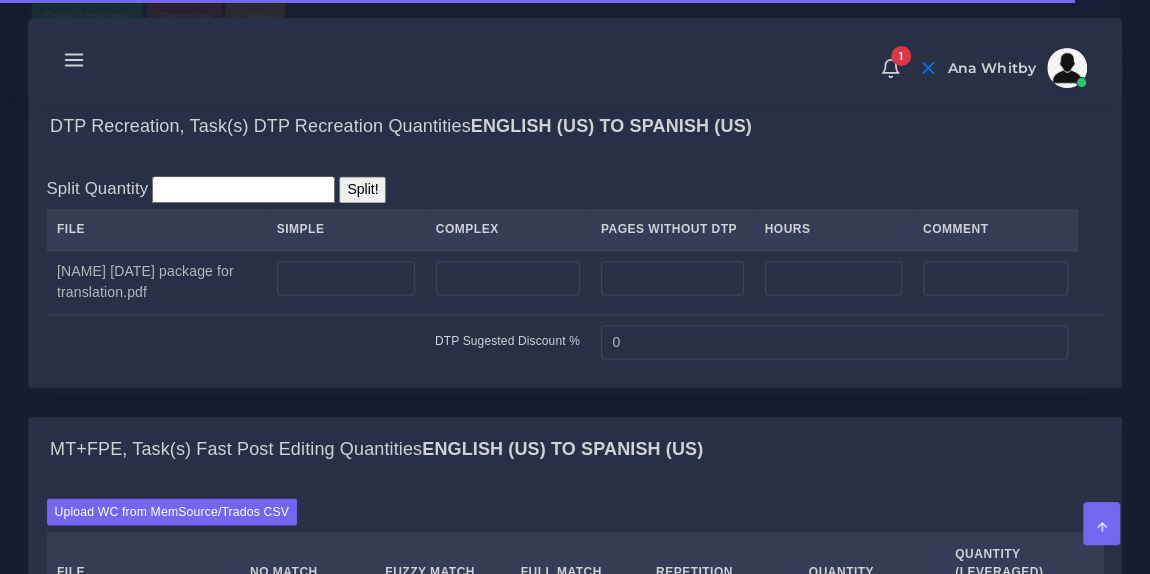 scroll, scrollTop: 1492, scrollLeft: 0, axis: vertical 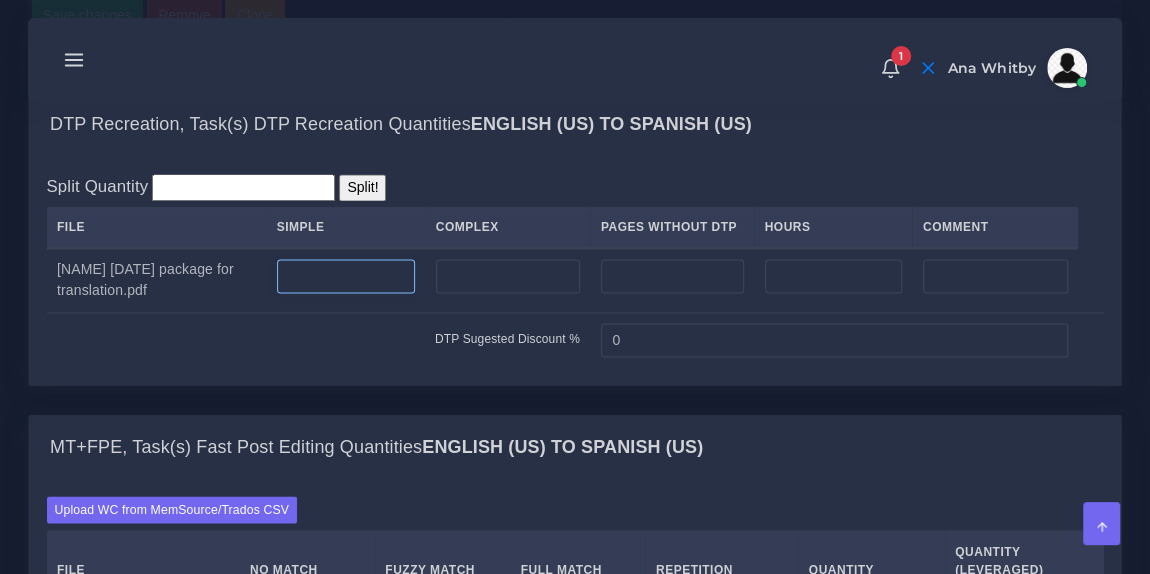 click at bounding box center (281, 276) 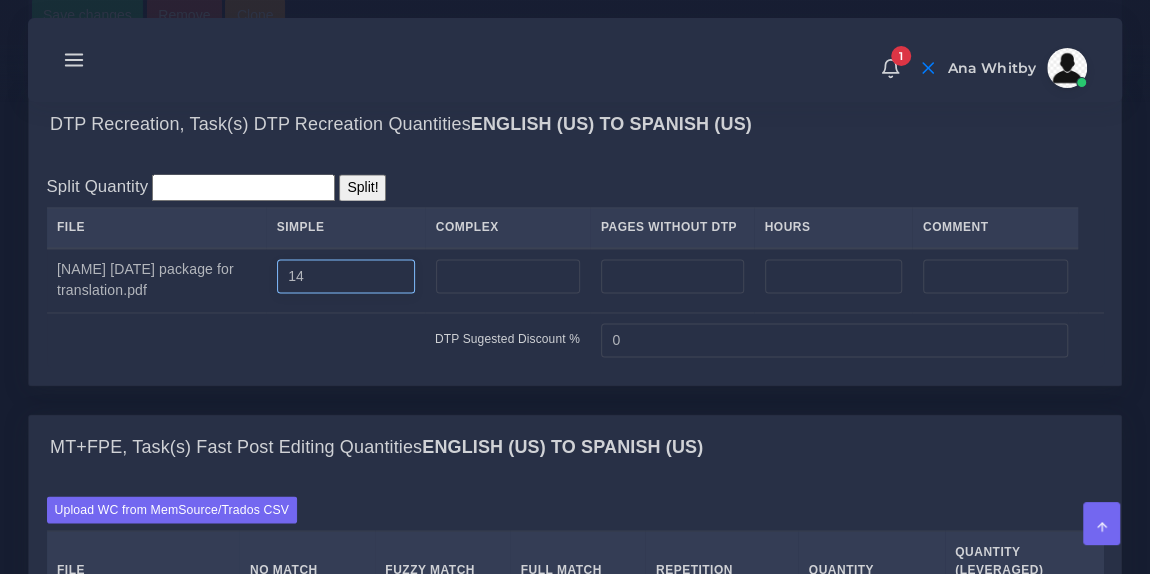 type on "14" 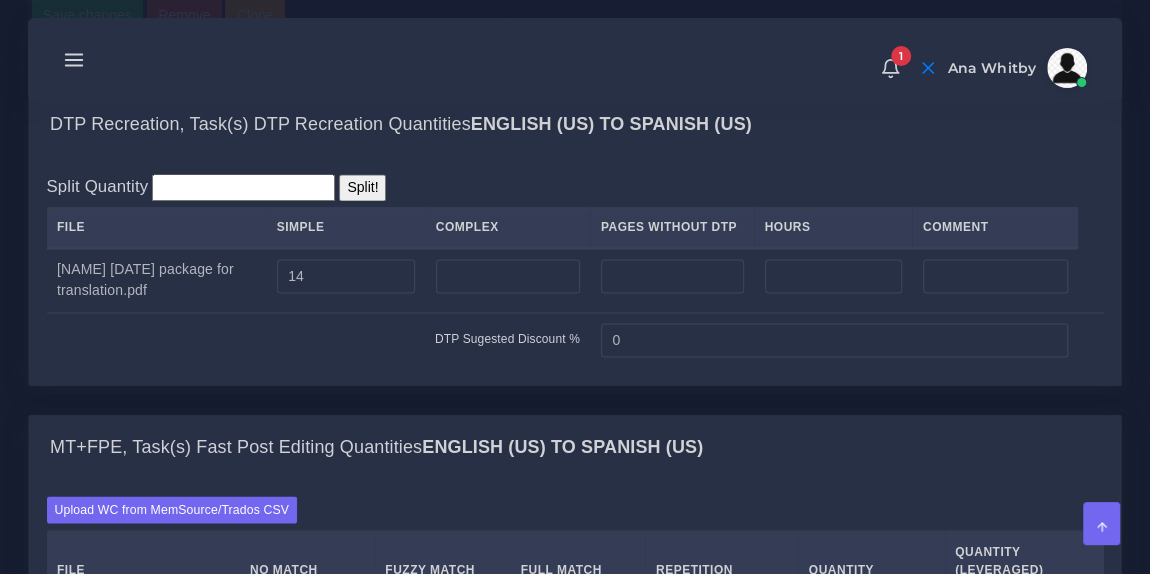 click on "DTP Sugested Discount %" at bounding box center (121, 280) 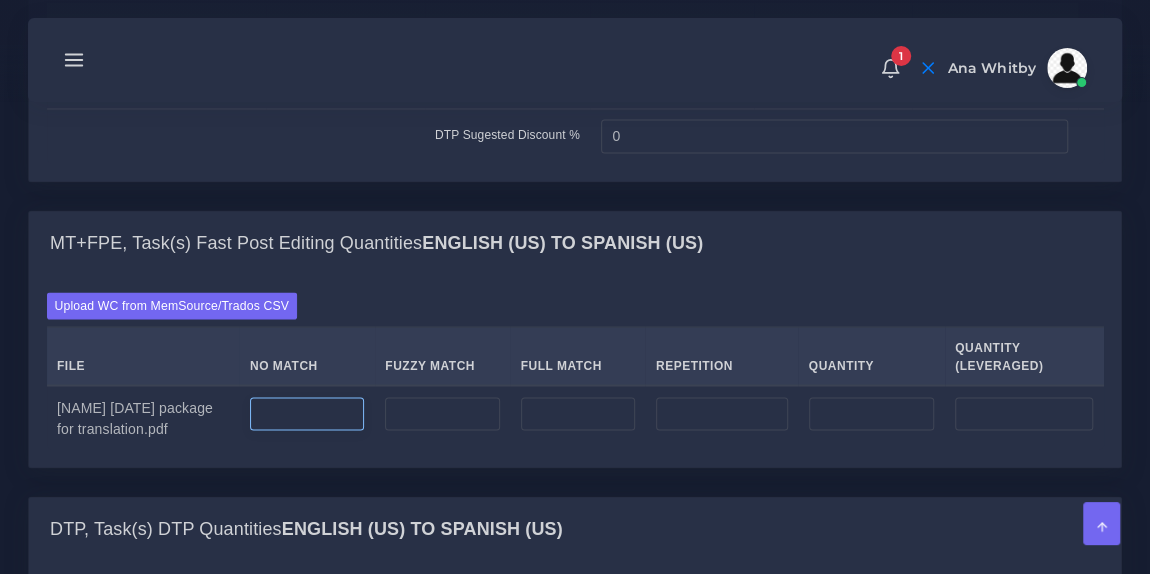 click at bounding box center (250, 414) 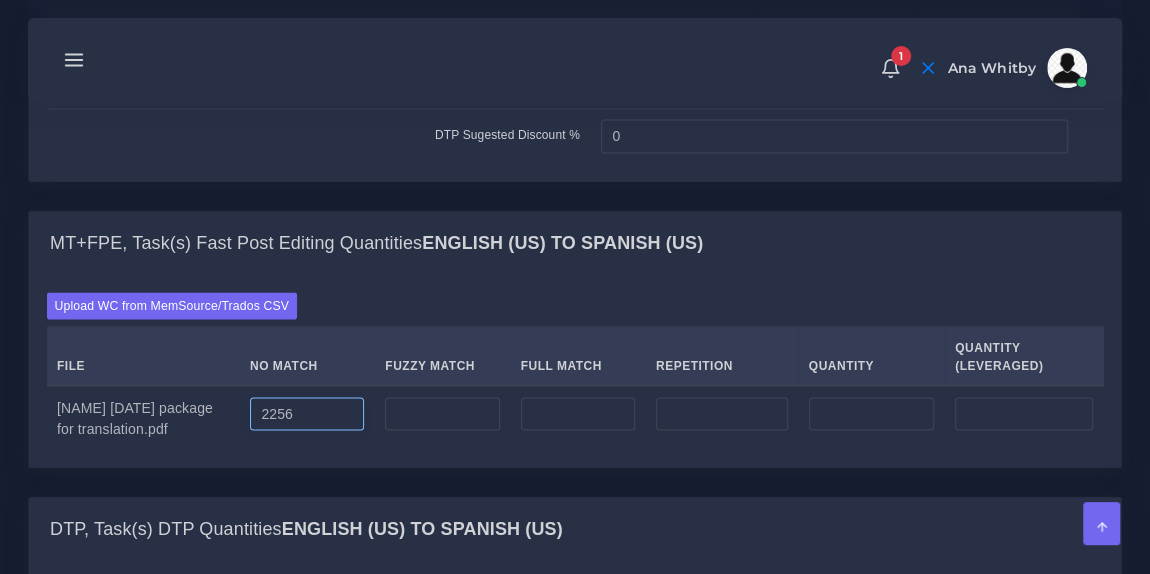 type on "2256" 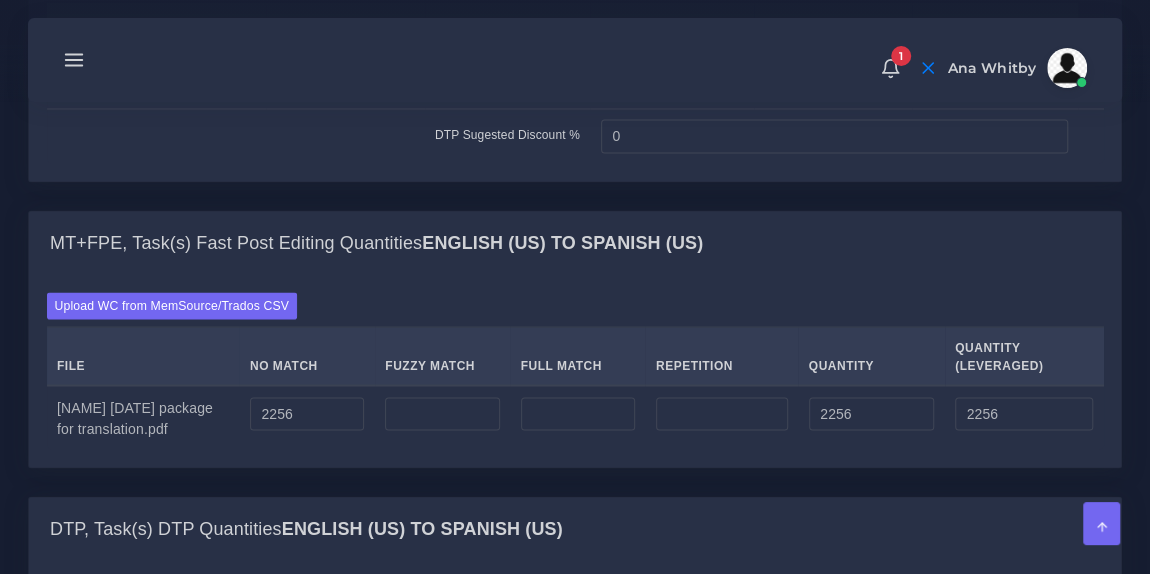 click on "Upload WC from MemSource/Trados CSV
File
No Match
Fuzzy Match
Full Match
Repetition
Quantity
Quantity (Leveraged)" at bounding box center [575, 370] 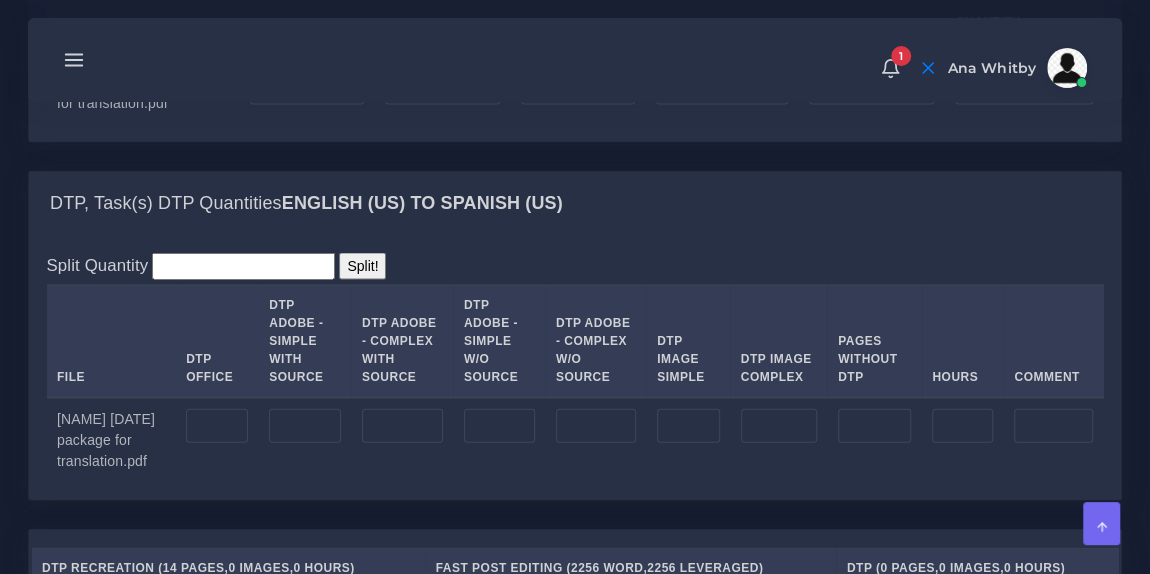 scroll, scrollTop: 2034, scrollLeft: 0, axis: vertical 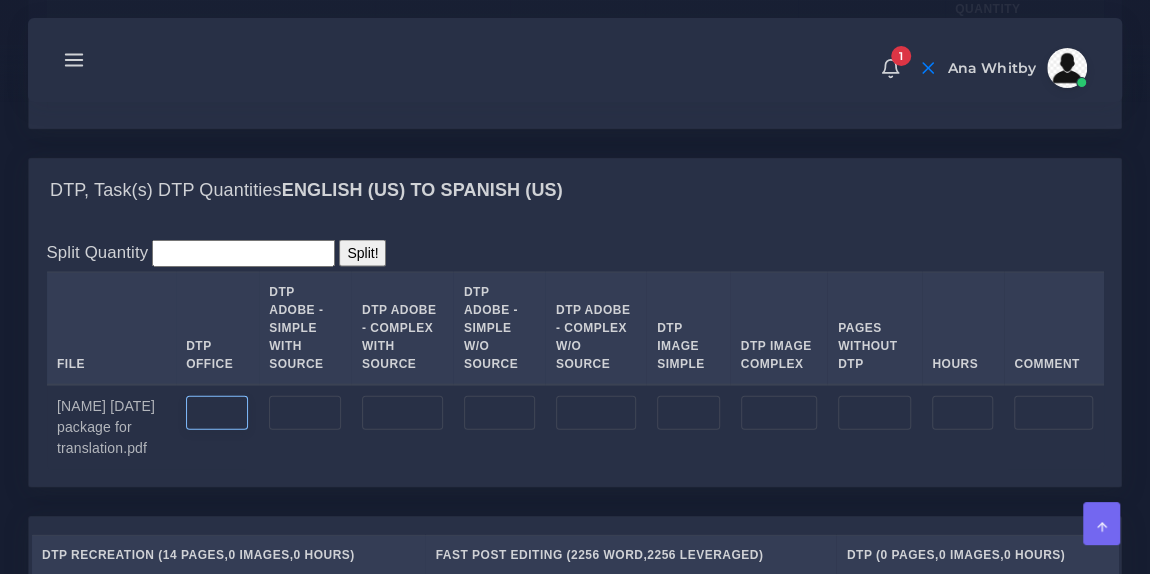 click at bounding box center [177, 395] 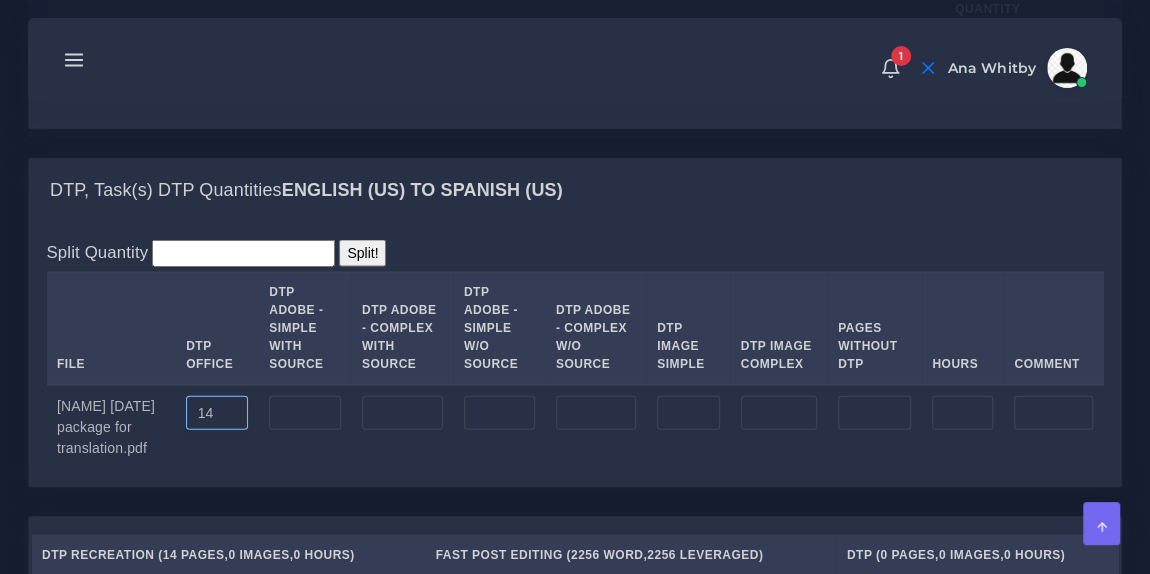 type on "14" 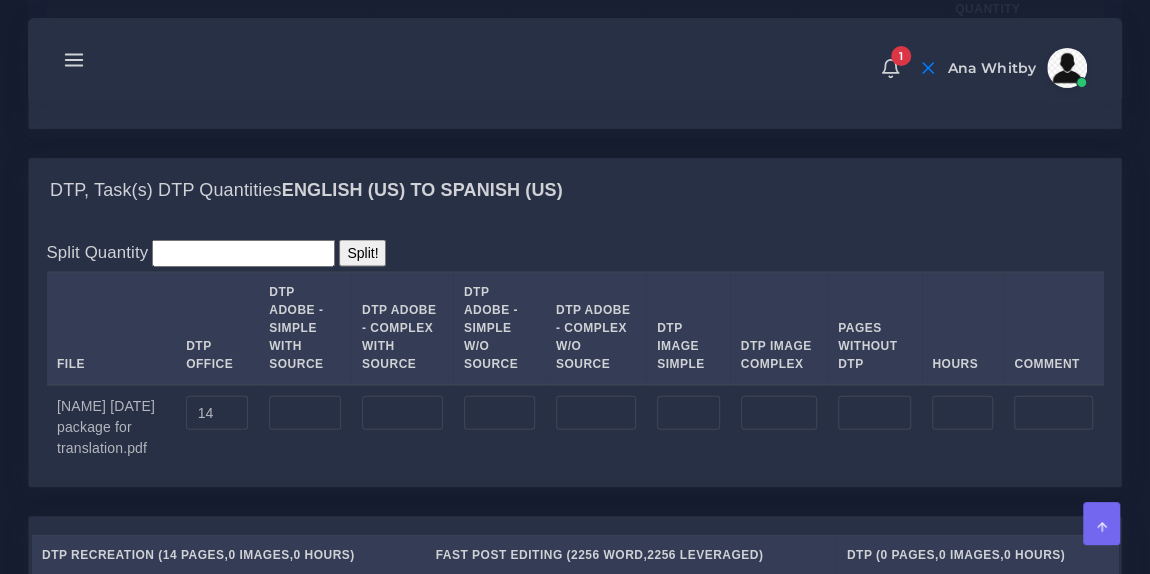 click on "14" at bounding box center [177, 409] 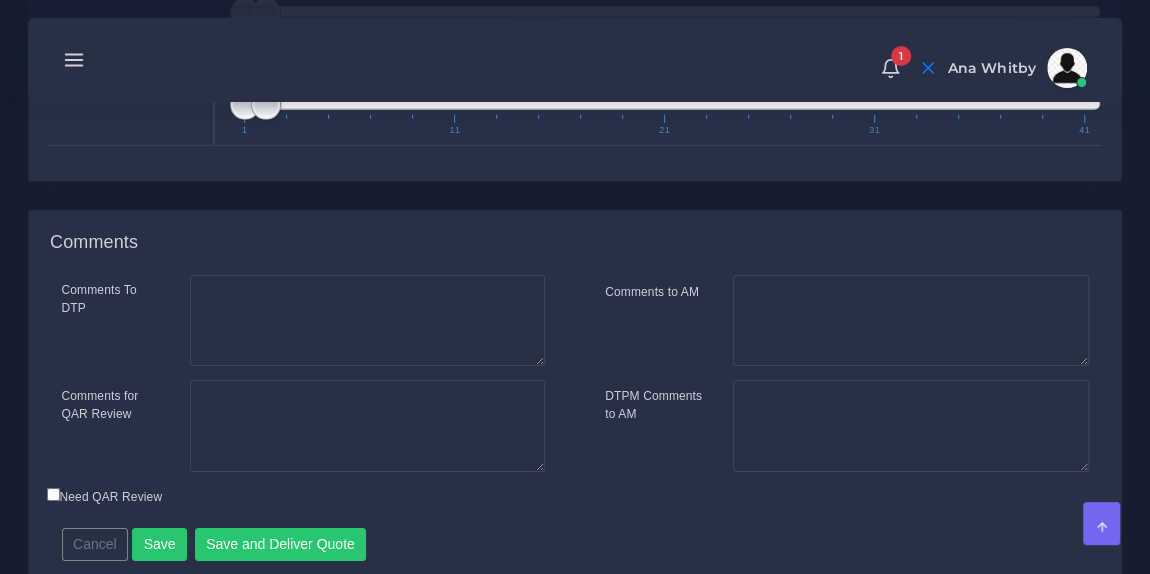 scroll, scrollTop: 3021, scrollLeft: 0, axis: vertical 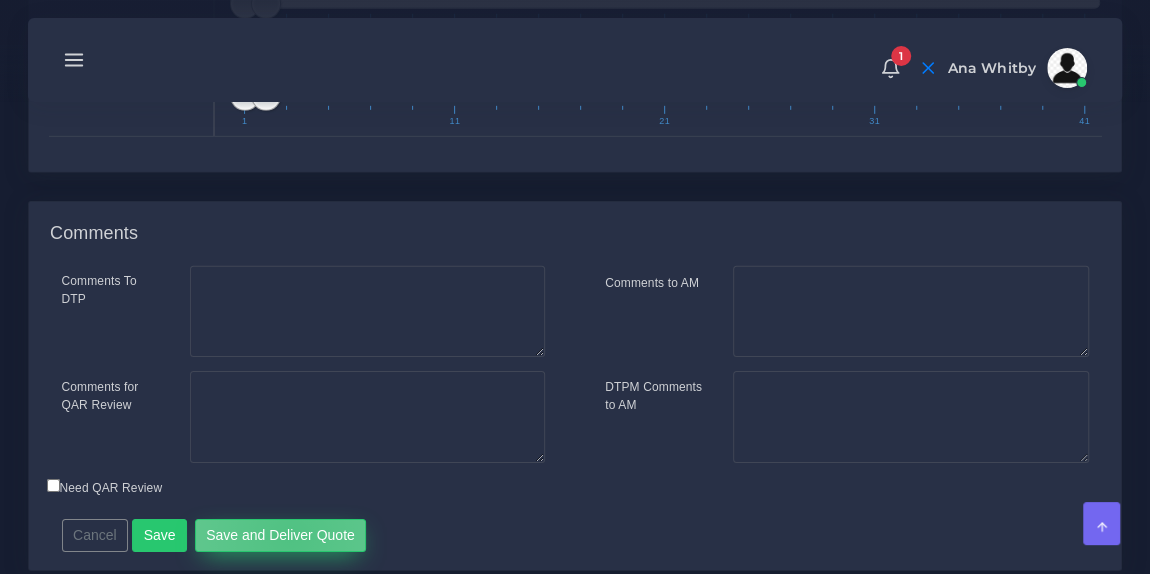 click on "Save and  Deliver Quote" at bounding box center (281, 518) 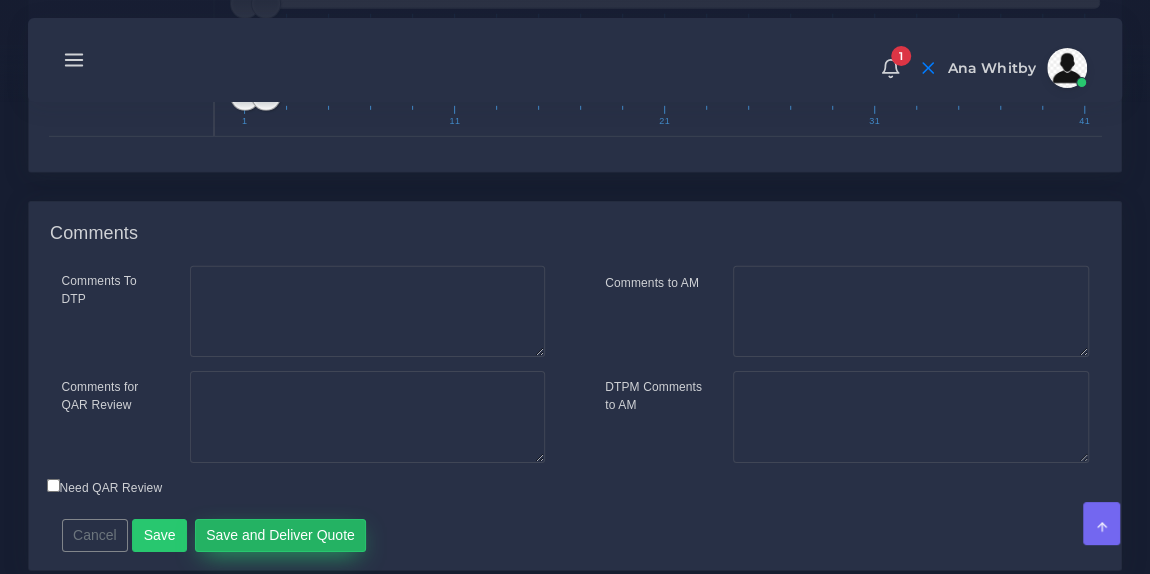 type 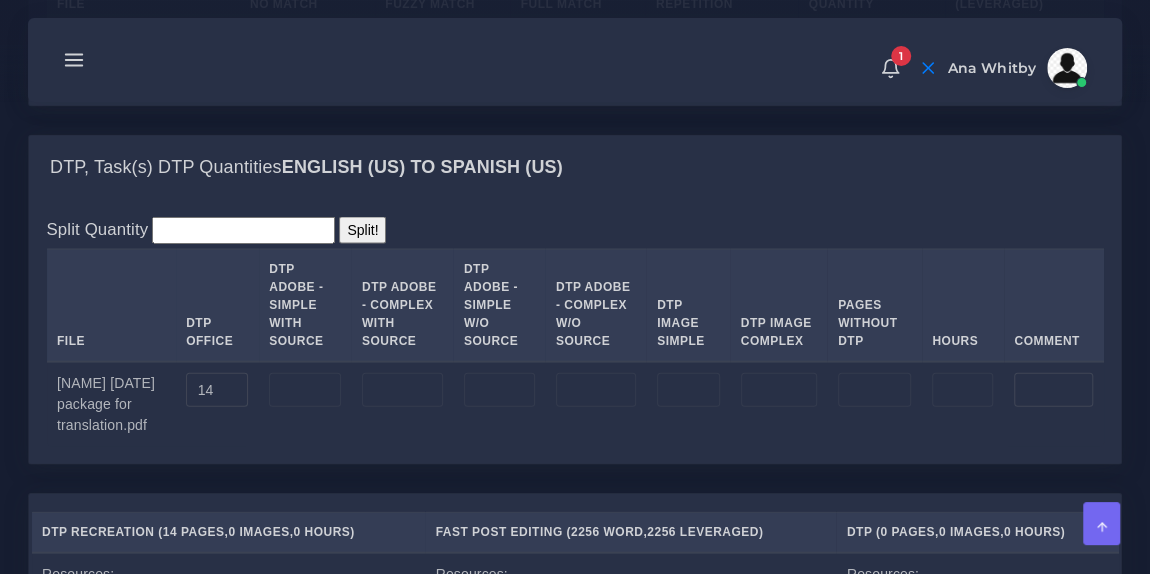 scroll, scrollTop: 2043, scrollLeft: 0, axis: vertical 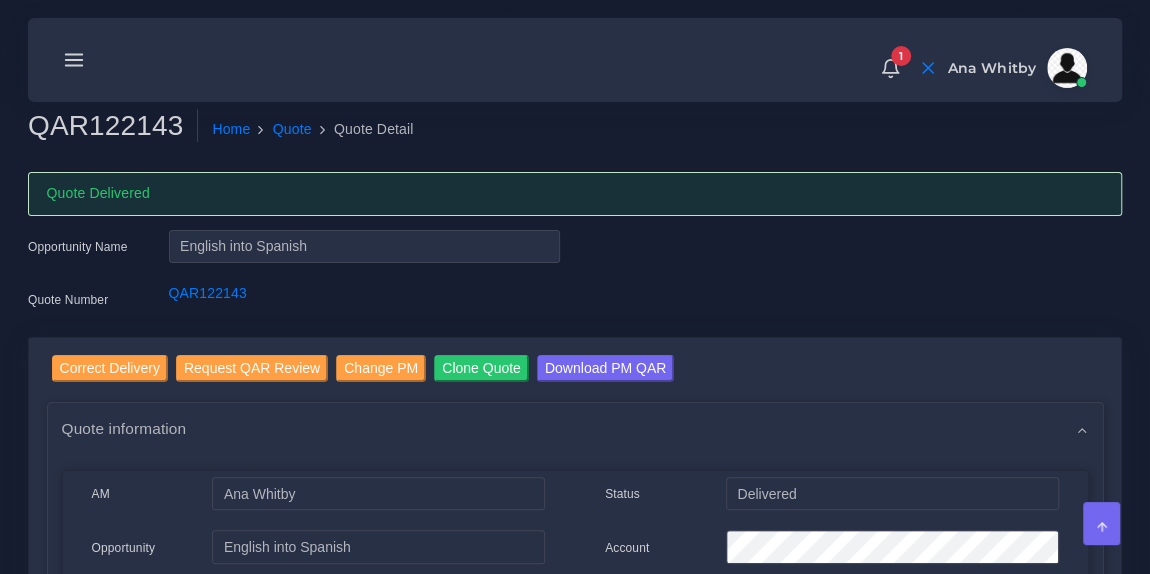click at bounding box center [74, 60] 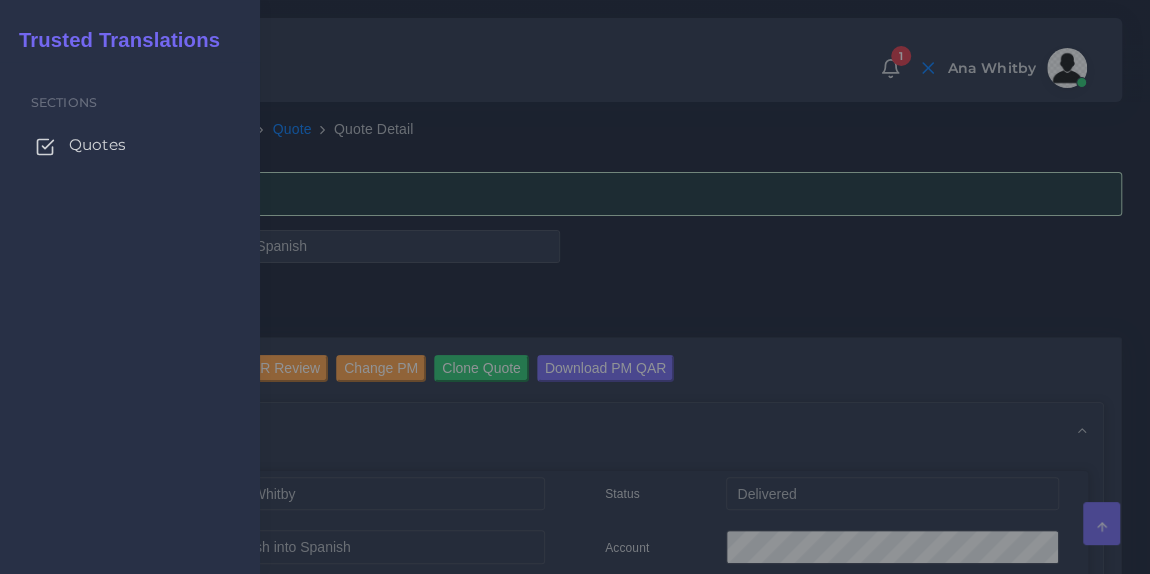 click on "Quotes" at bounding box center [97, 145] 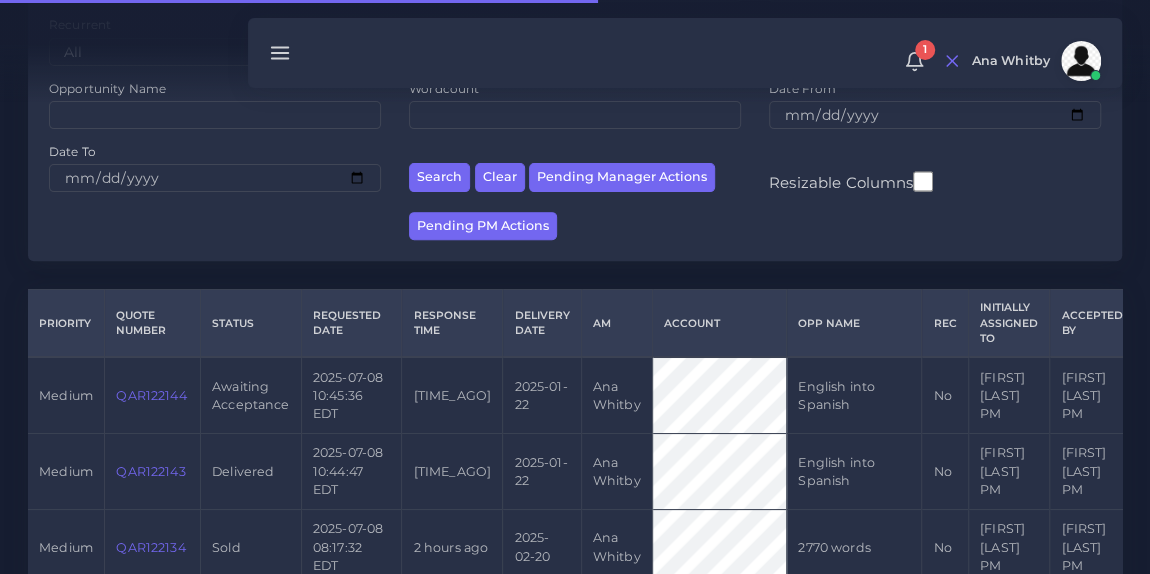 scroll, scrollTop: 281, scrollLeft: 0, axis: vertical 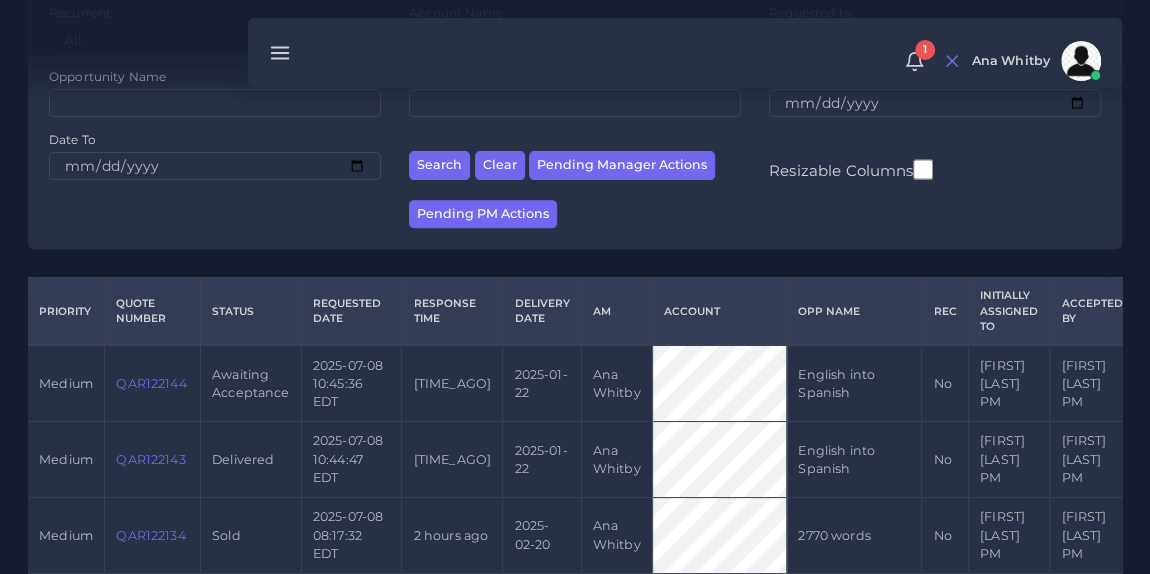 click on "QAR122144" at bounding box center (151, 383) 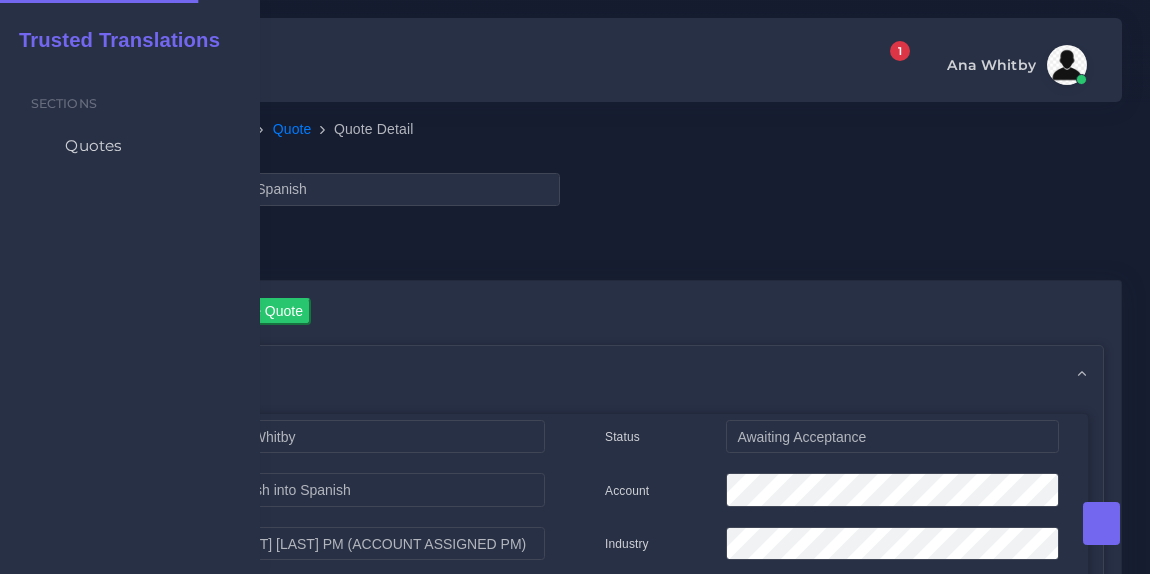 scroll, scrollTop: 0, scrollLeft: 0, axis: both 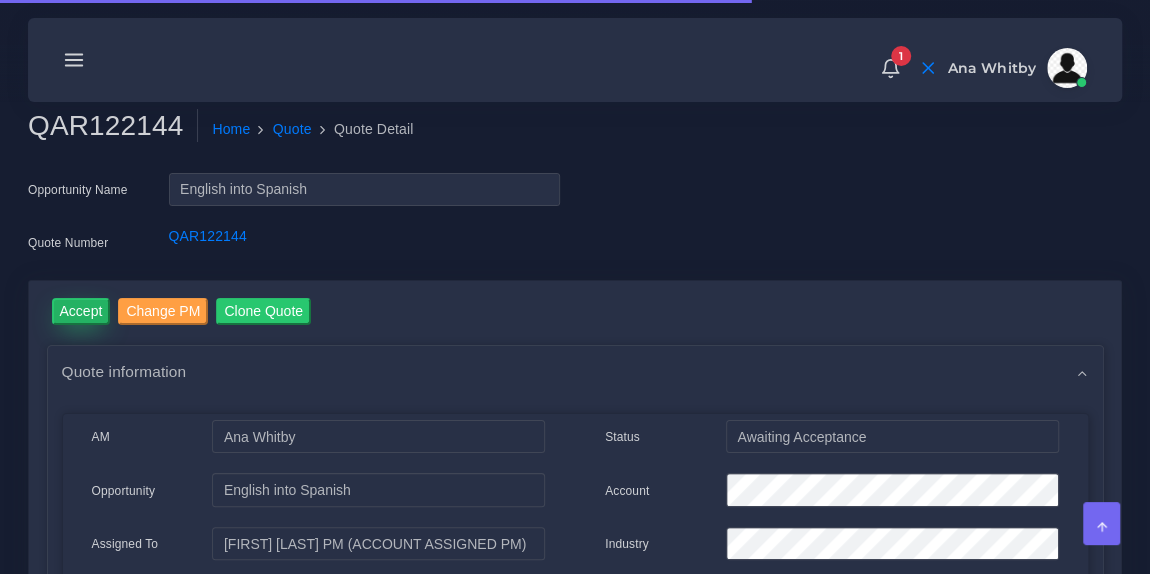 click on "Accept" at bounding box center (81, 311) 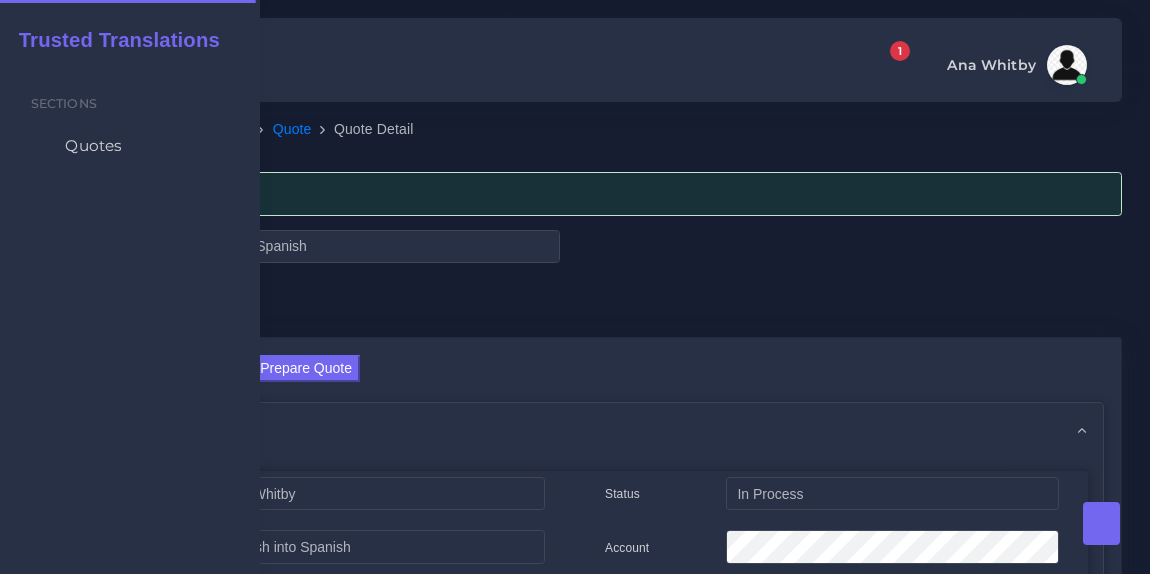 scroll, scrollTop: 0, scrollLeft: 0, axis: both 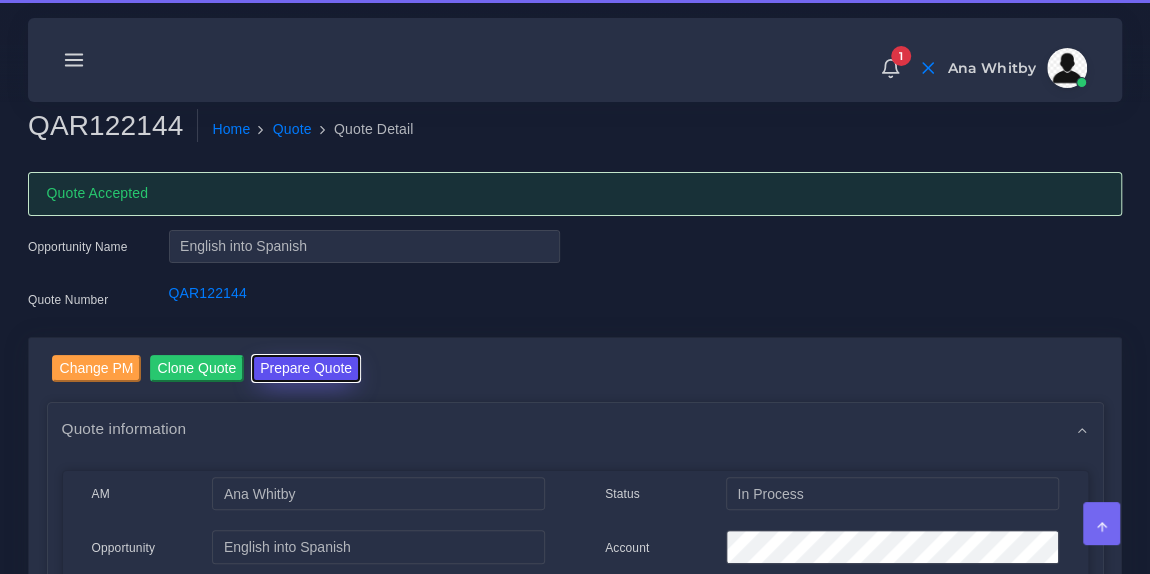 click on "Prepare Quote" at bounding box center (306, 368) 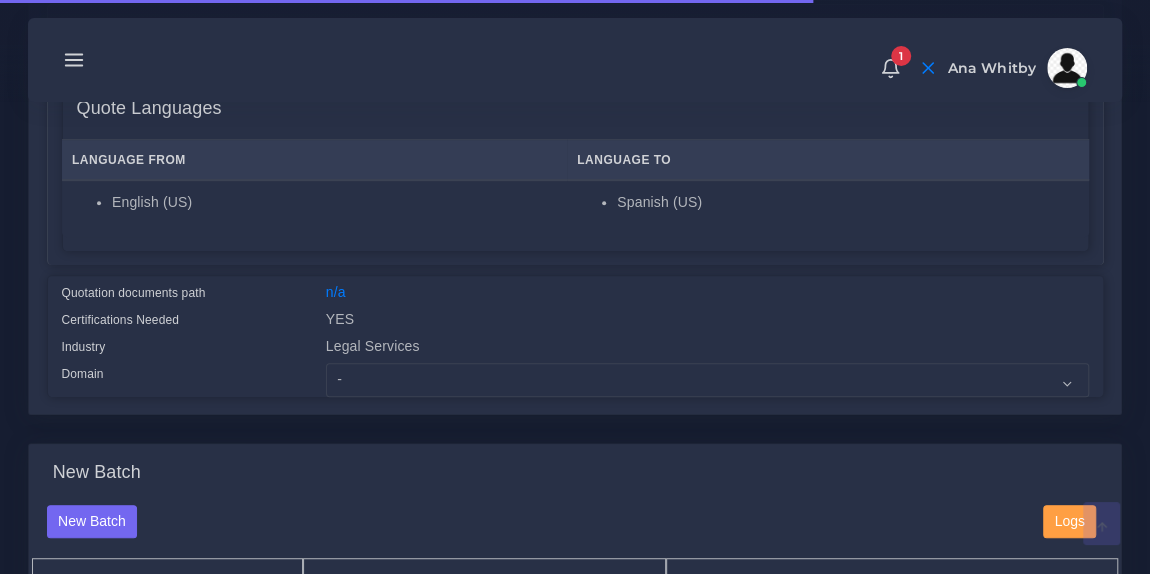 scroll, scrollTop: 369, scrollLeft: 0, axis: vertical 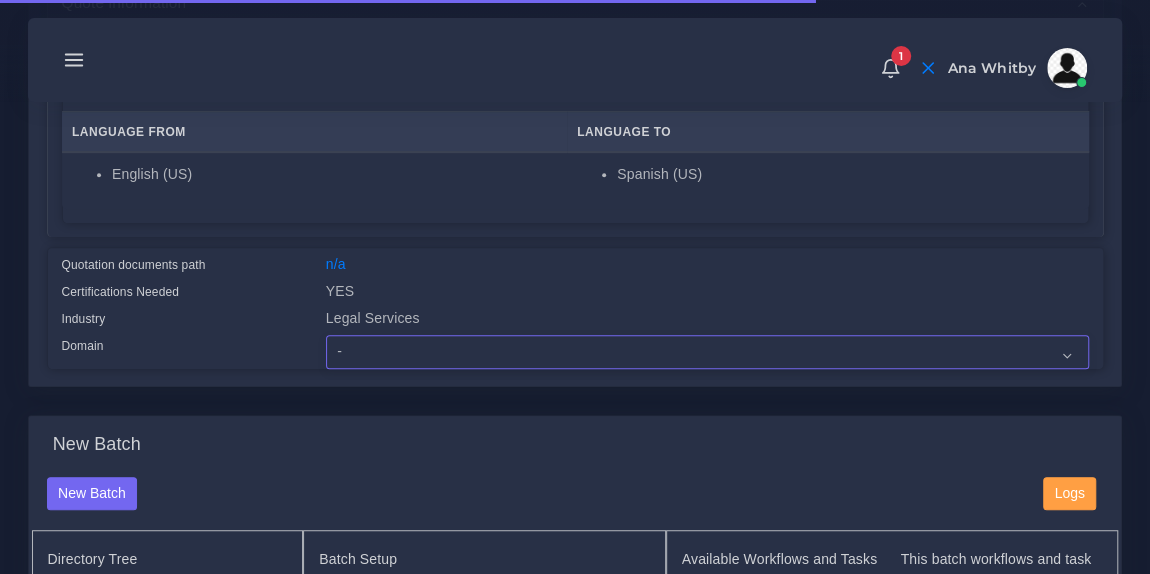 click on "-
Advertising and Media
Agriculture, Forestry and Fishing
Architecture, Building and Construction
Automotive
Chemicals
Computer Hardware
Computer Software
Consumer Electronics - Home appliances
Education
Energy, Water, Transportation and Utilities
Finance - Banking
Food Manufacturing and Services
Healthcare and Health Sciences
Hospitality, Leisure, Tourism and Arts
Human Resources - HR
Industrial Electronics
Industrial Manufacturing Insurance" at bounding box center [707, 352] 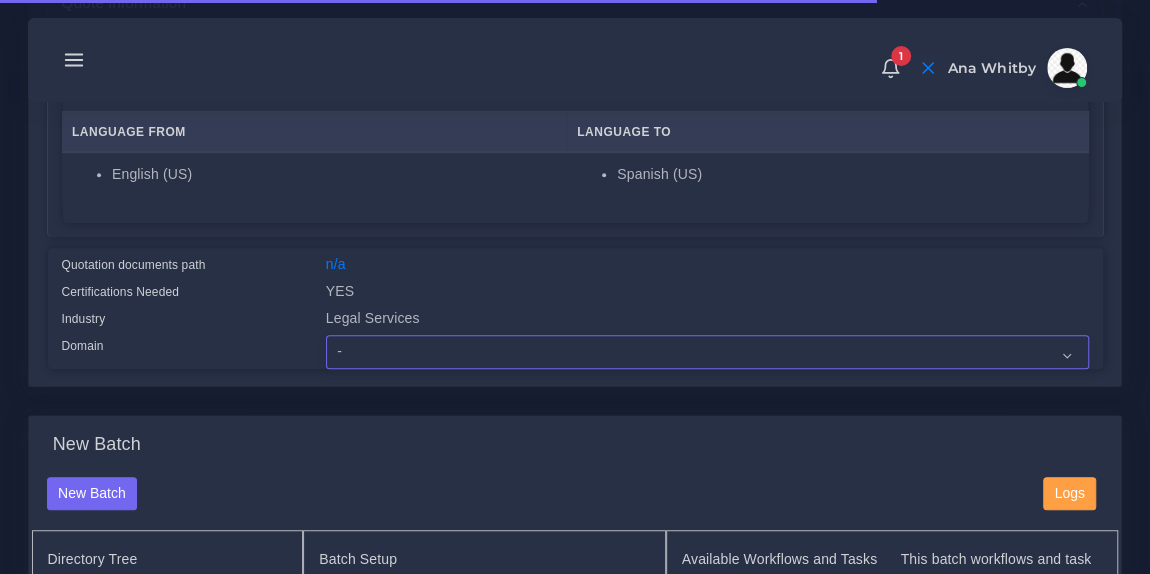 select on "Legal Services" 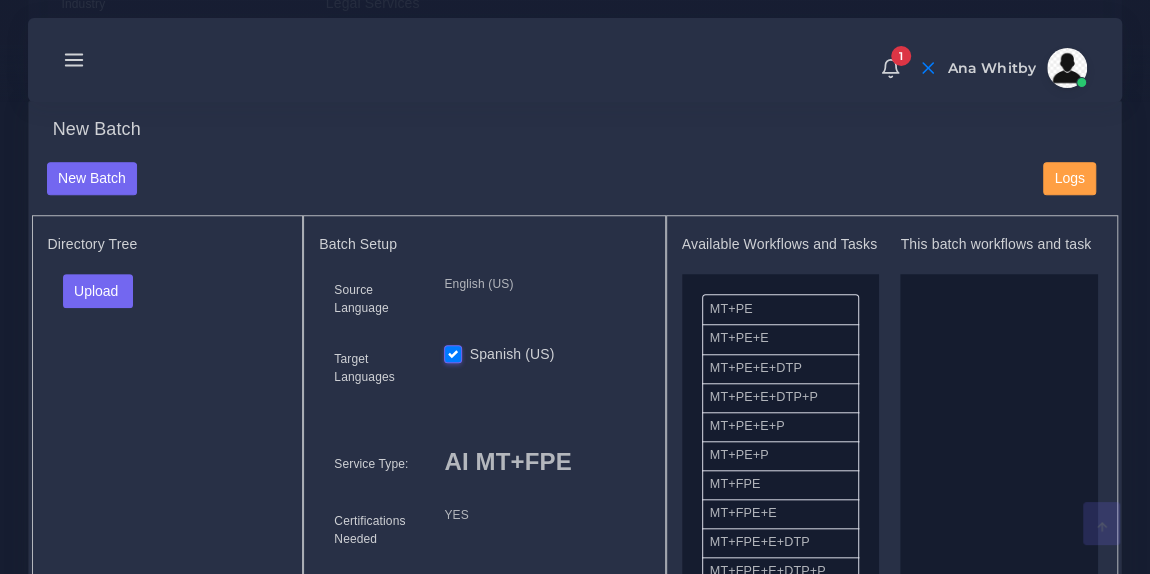 scroll, scrollTop: 718, scrollLeft: 0, axis: vertical 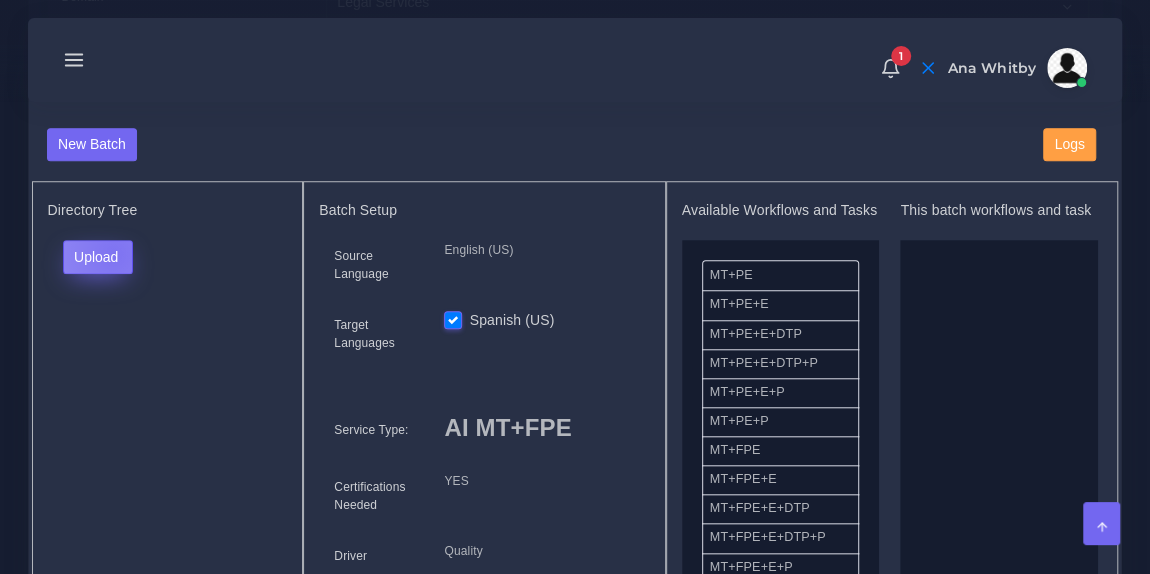 click on "Upload" at bounding box center [98, 257] 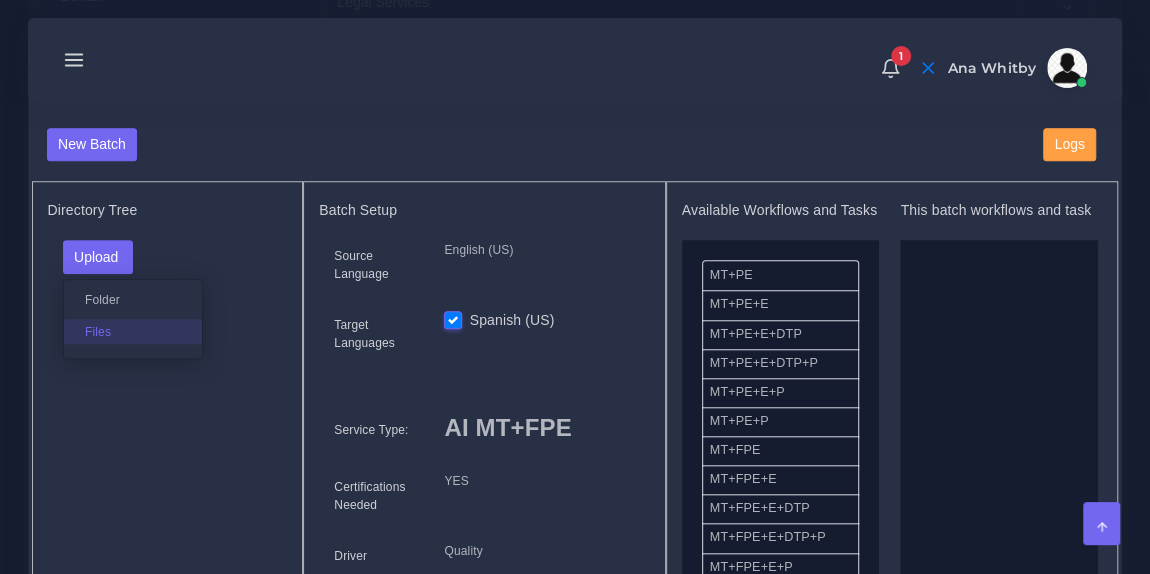 click on "Files" at bounding box center (133, 331) 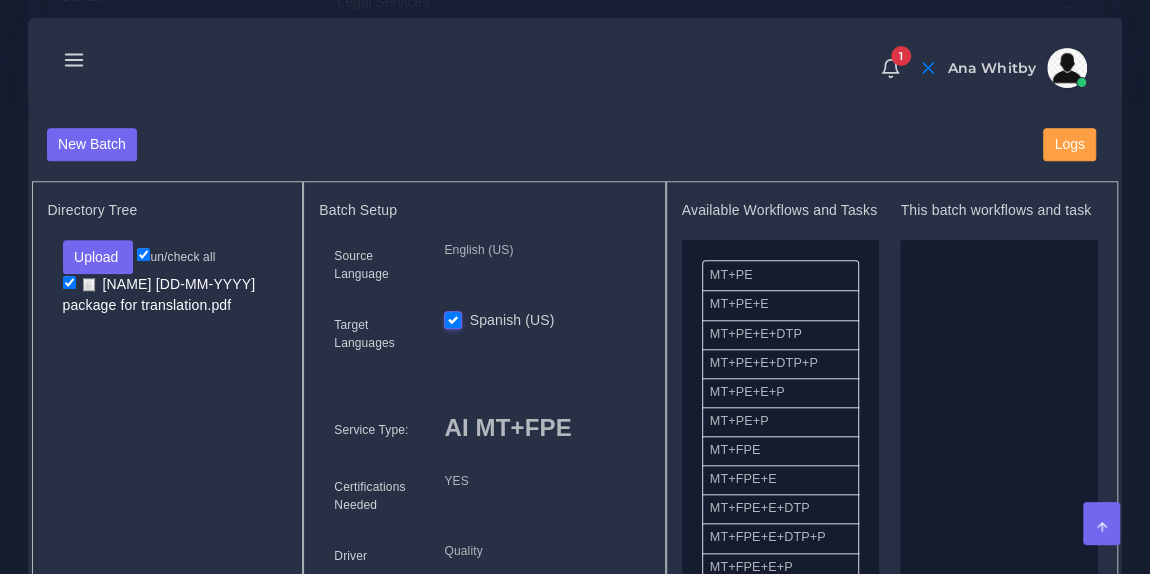 drag, startPoint x: 796, startPoint y: 453, endPoint x: 966, endPoint y: 417, distance: 173.76996 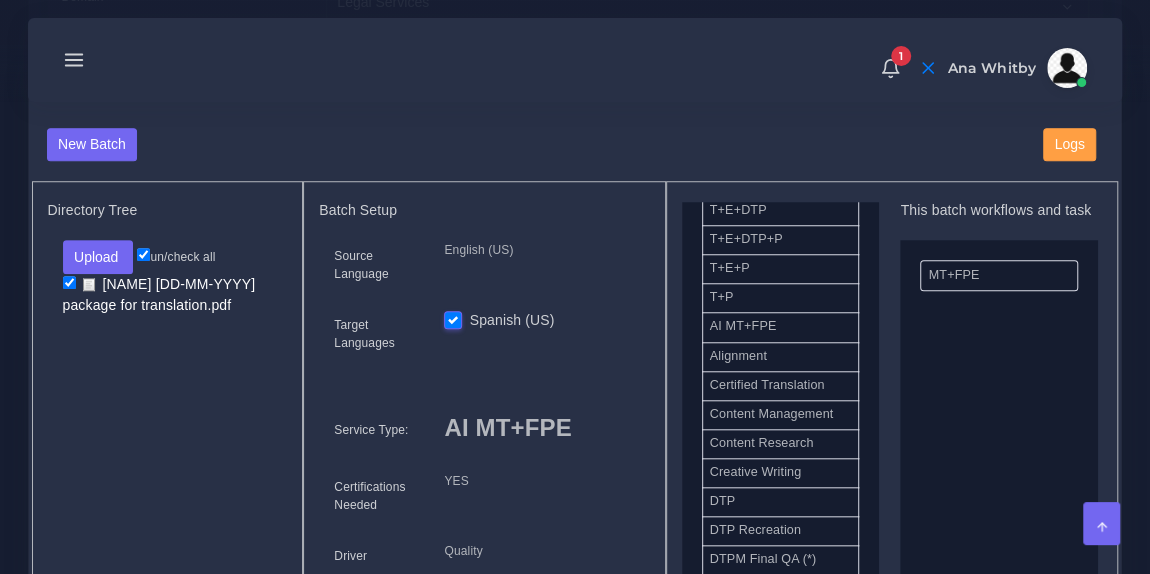 scroll, scrollTop: 446, scrollLeft: 0, axis: vertical 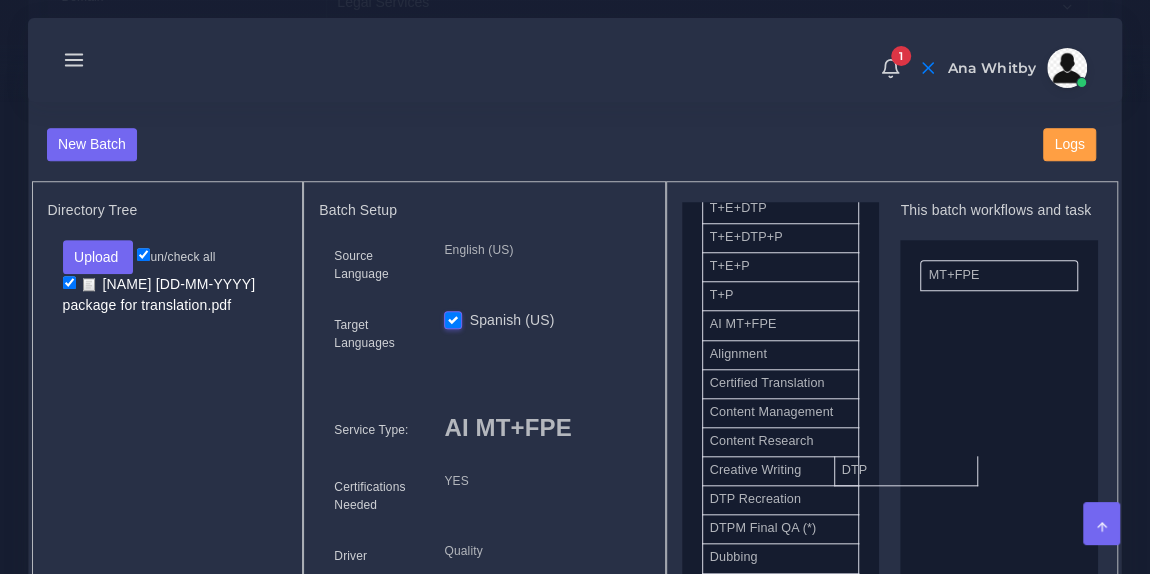 drag, startPoint x: 790, startPoint y: 498, endPoint x: 979, endPoint y: 450, distance: 195 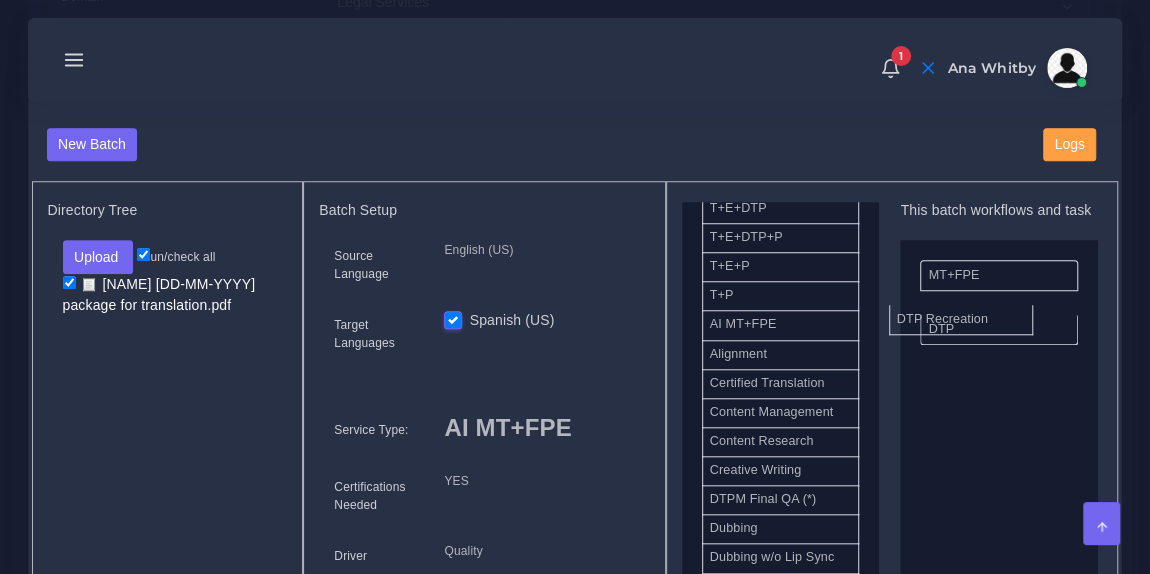 drag, startPoint x: 823, startPoint y: 499, endPoint x: 1024, endPoint y: 294, distance: 287.09927 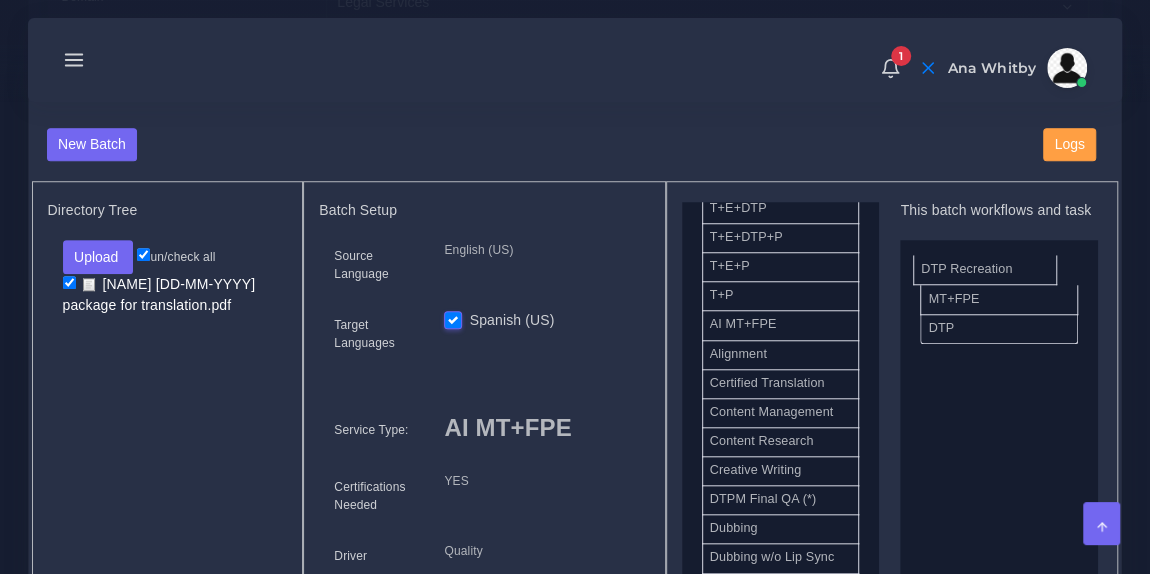 drag, startPoint x: 994, startPoint y: 314, endPoint x: 986, endPoint y: 264, distance: 50.635956 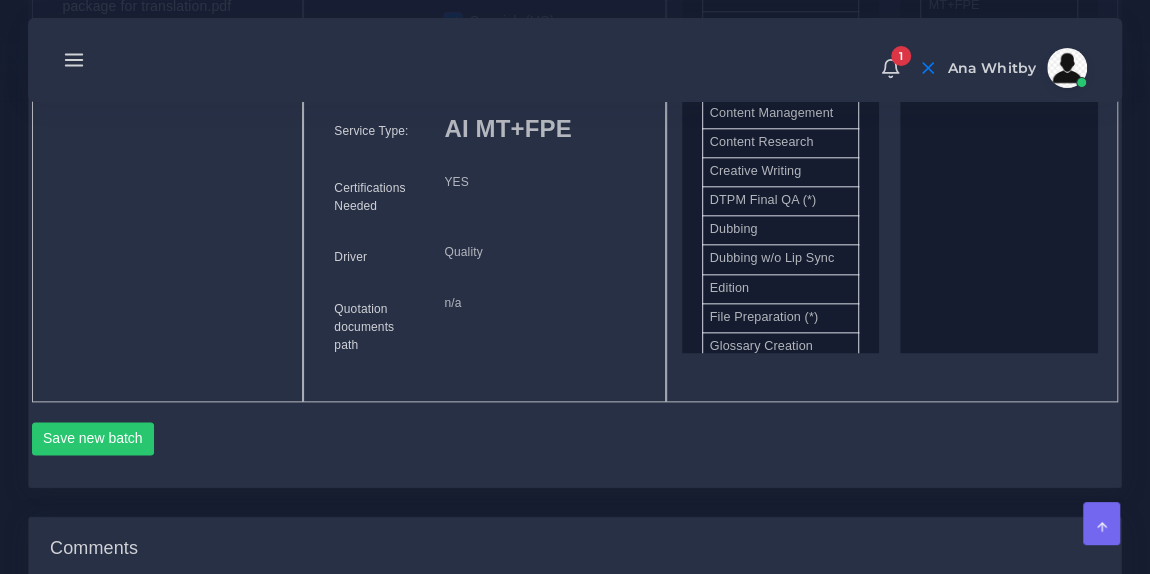 scroll, scrollTop: 1058, scrollLeft: 0, axis: vertical 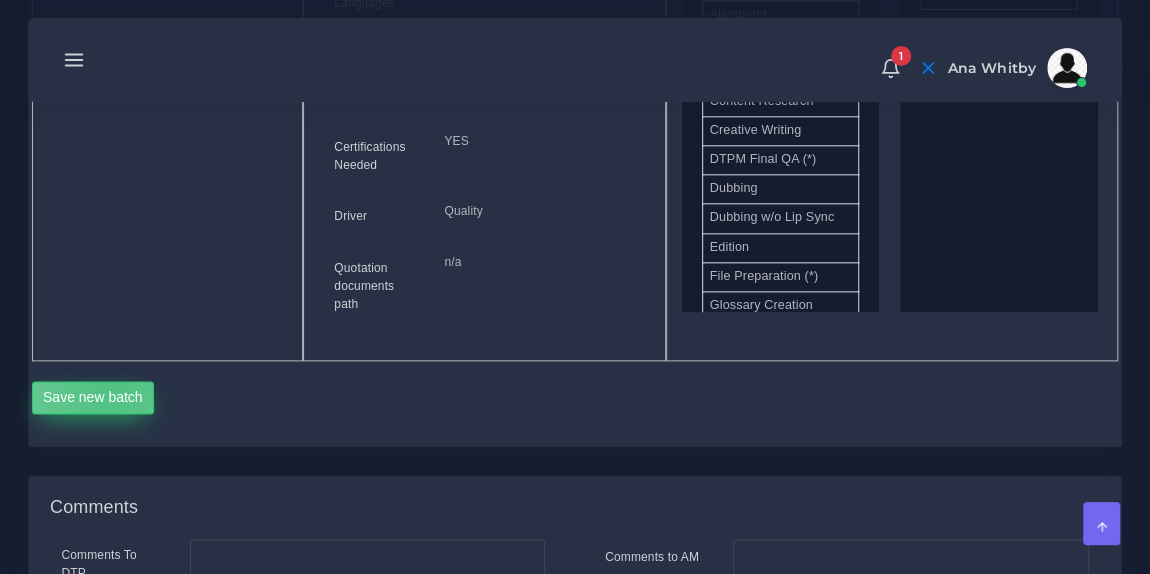 click on "Save new batch" at bounding box center [93, 398] 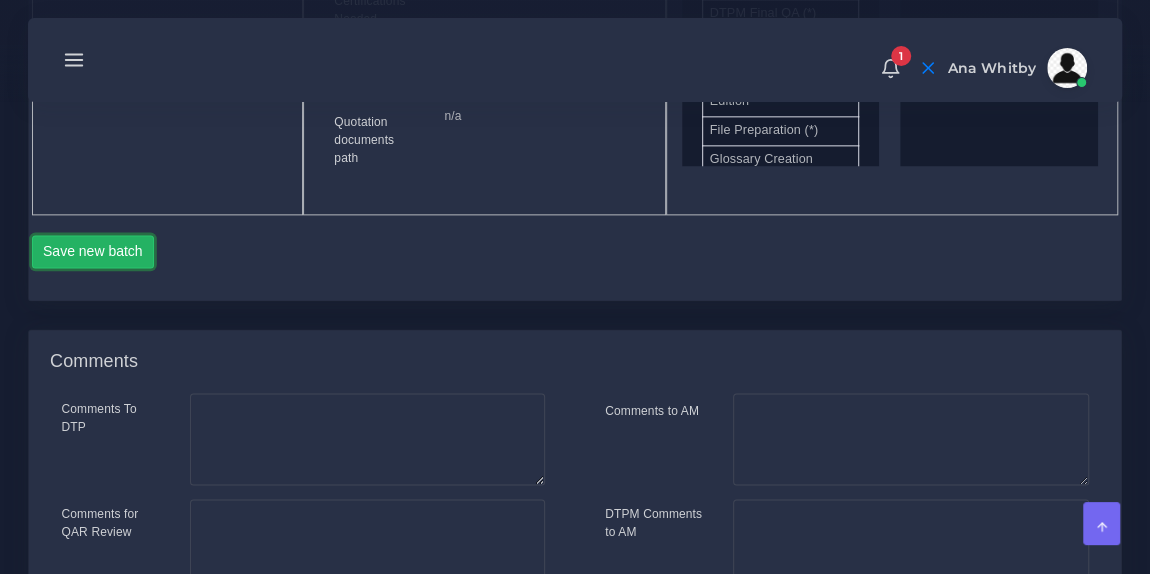 scroll, scrollTop: 1203, scrollLeft: 0, axis: vertical 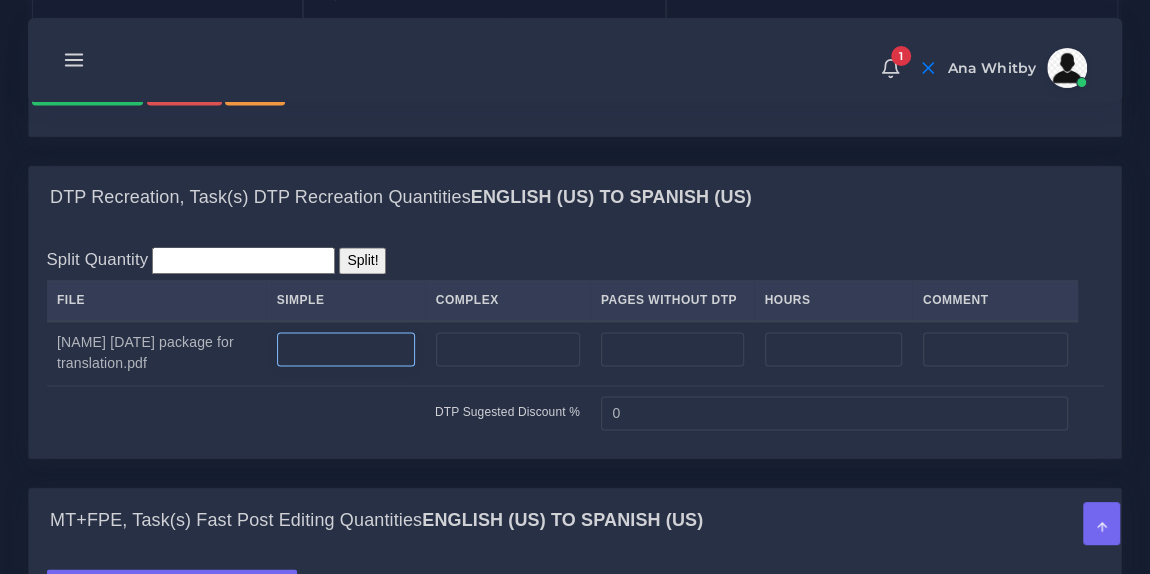 click at bounding box center [281, 349] 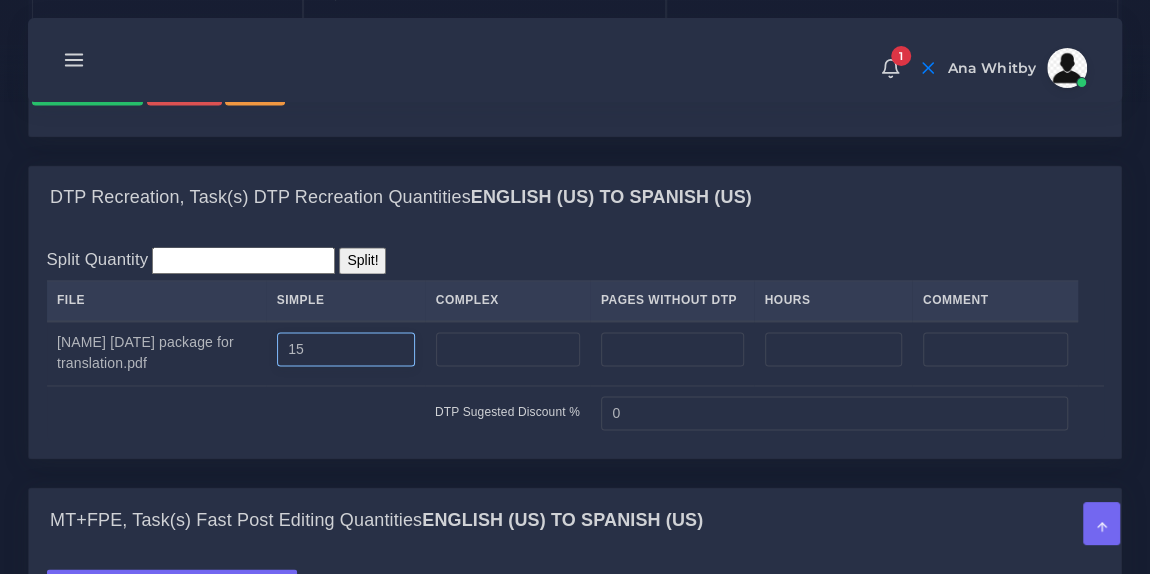 type on "15" 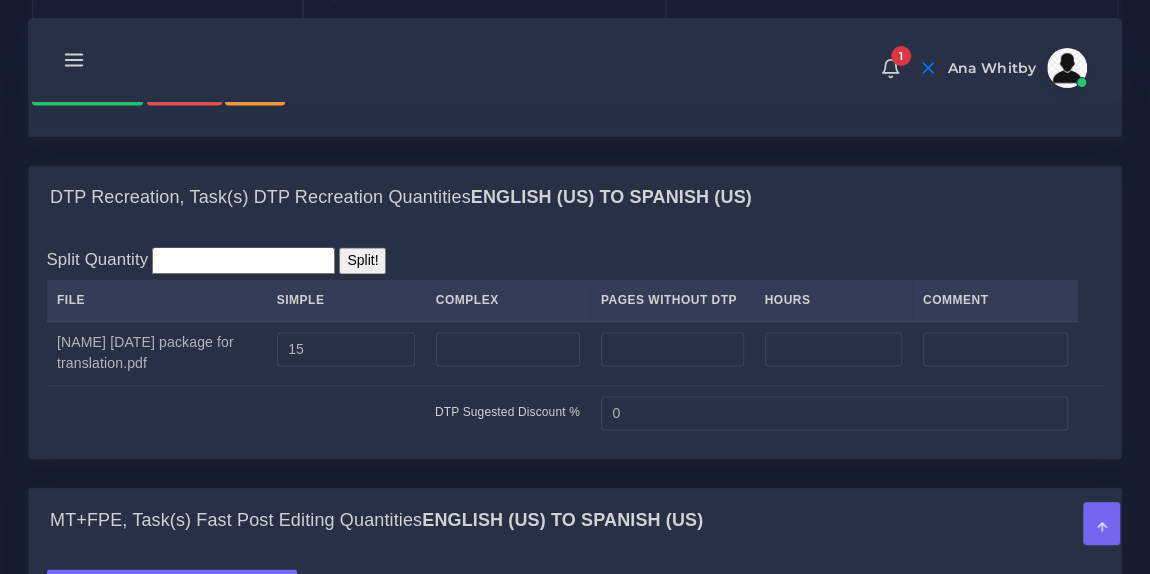 click on "DTP Sugested Discount %" at bounding box center [121, 353] 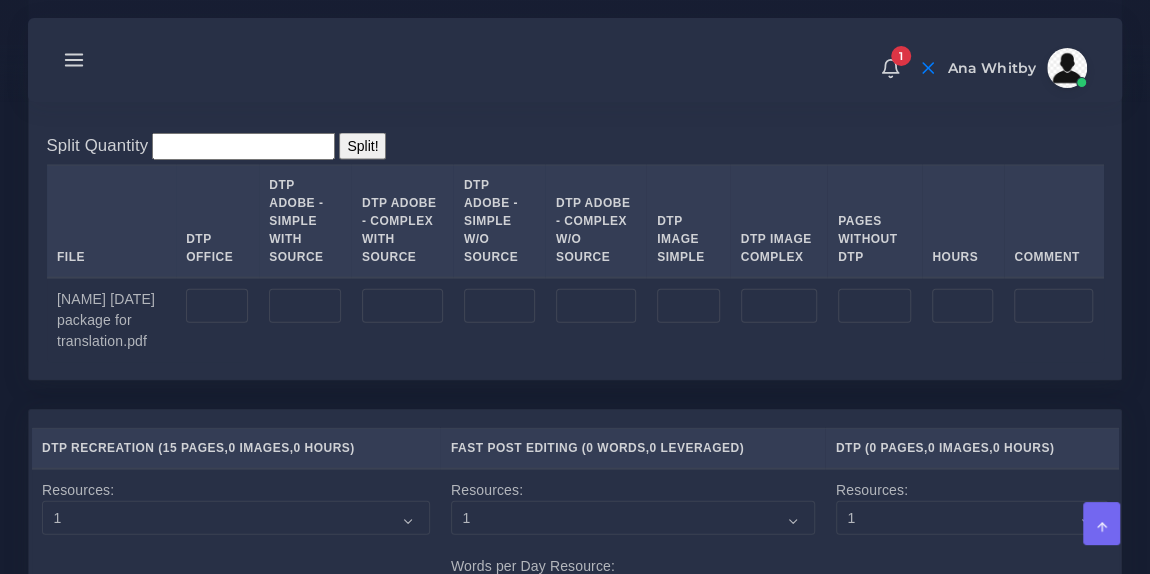 scroll, scrollTop: 2159, scrollLeft: 0, axis: vertical 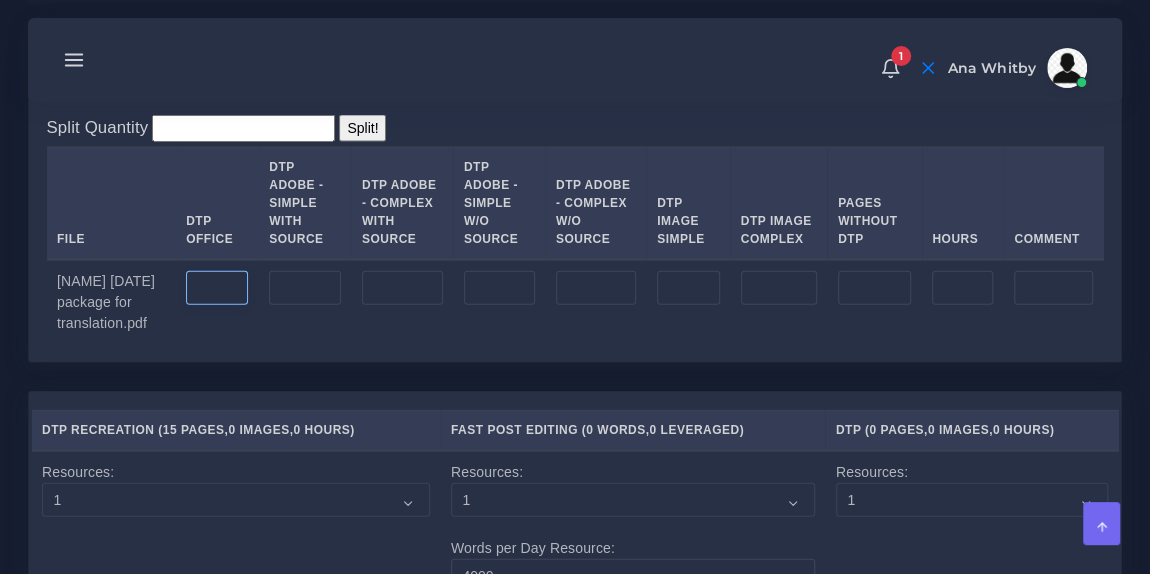 click at bounding box center [177, 270] 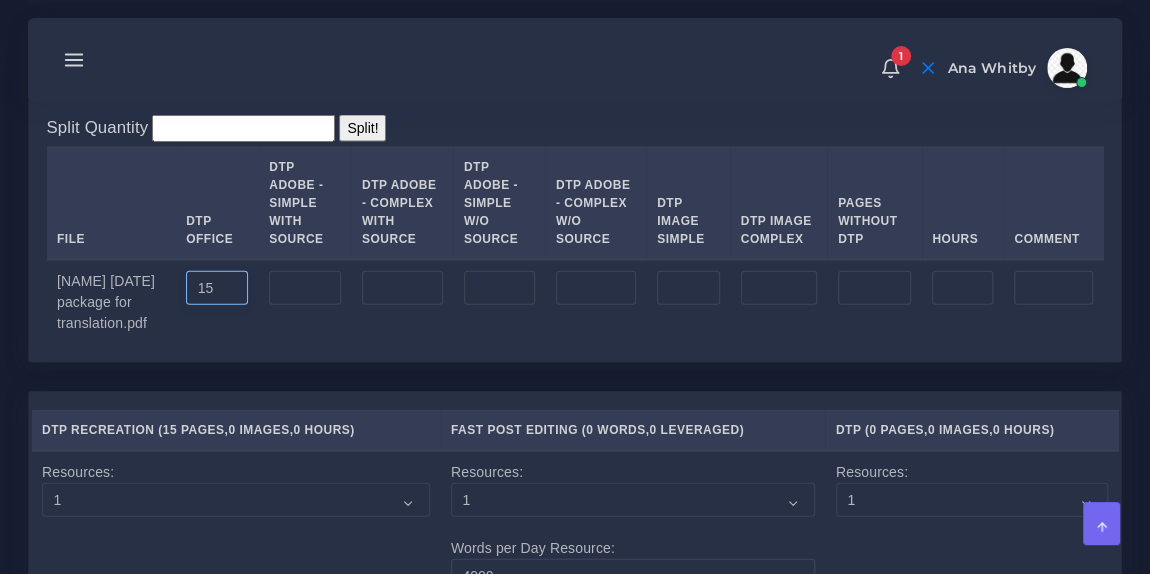 type on "15" 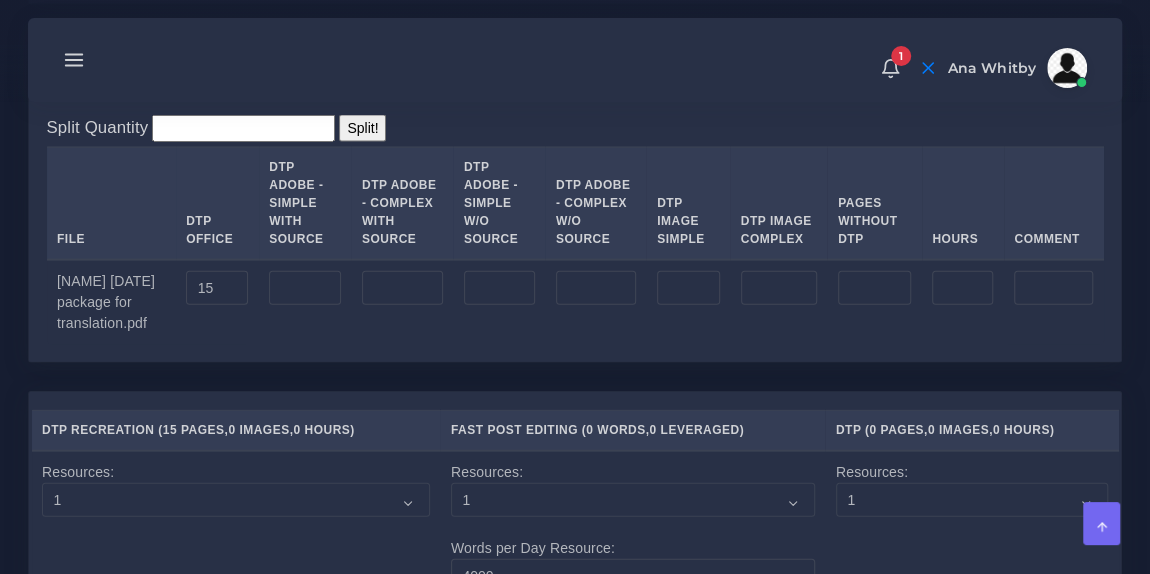 click at bounding box center [269, 284] 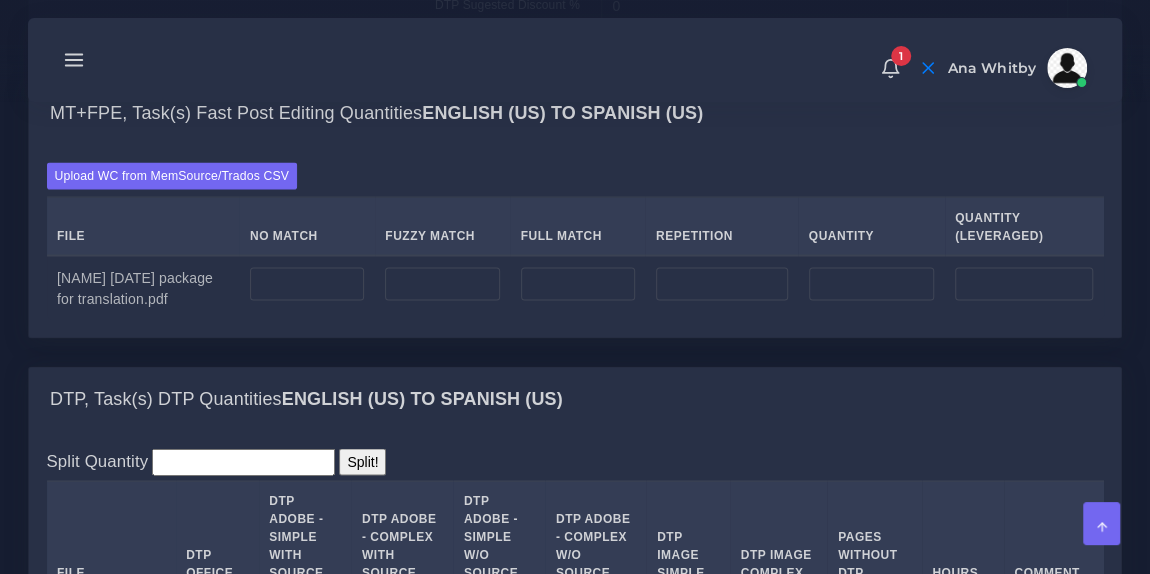 scroll, scrollTop: 1783, scrollLeft: 0, axis: vertical 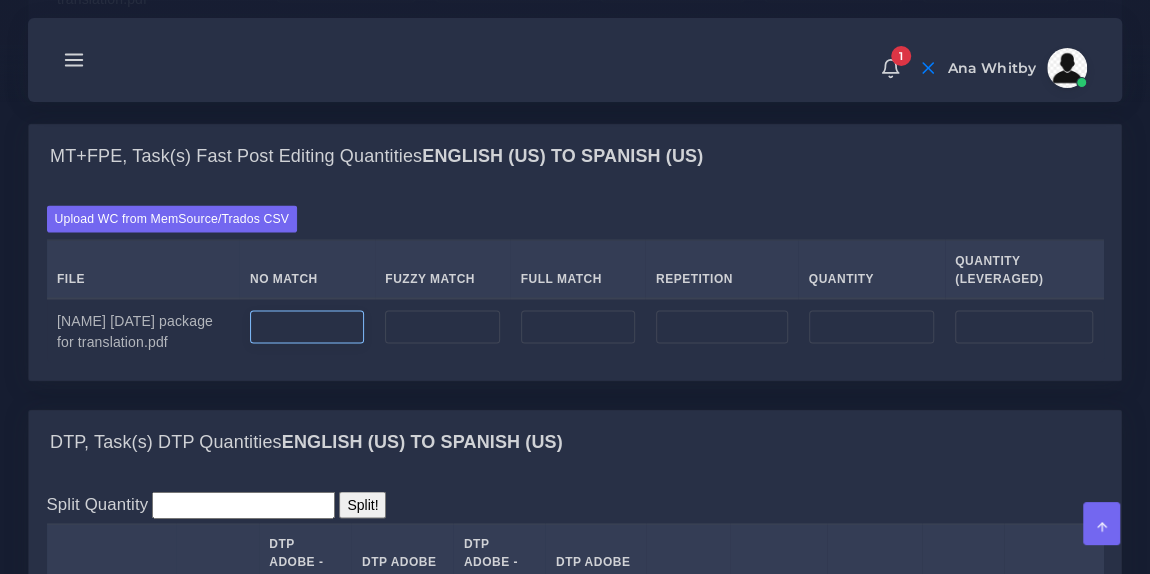 click at bounding box center [250, 327] 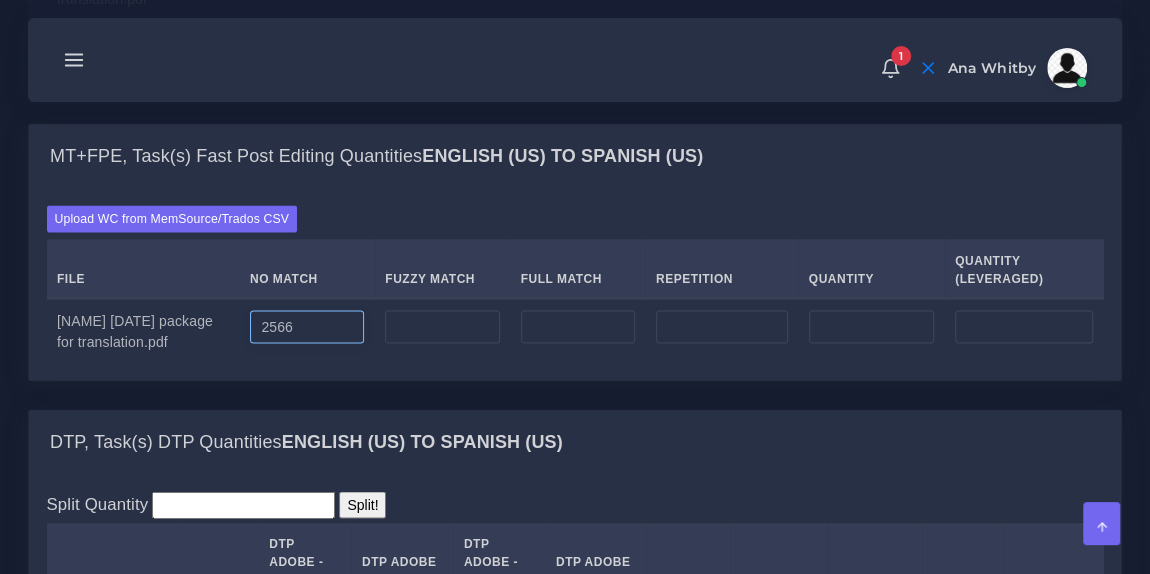 type on "2566" 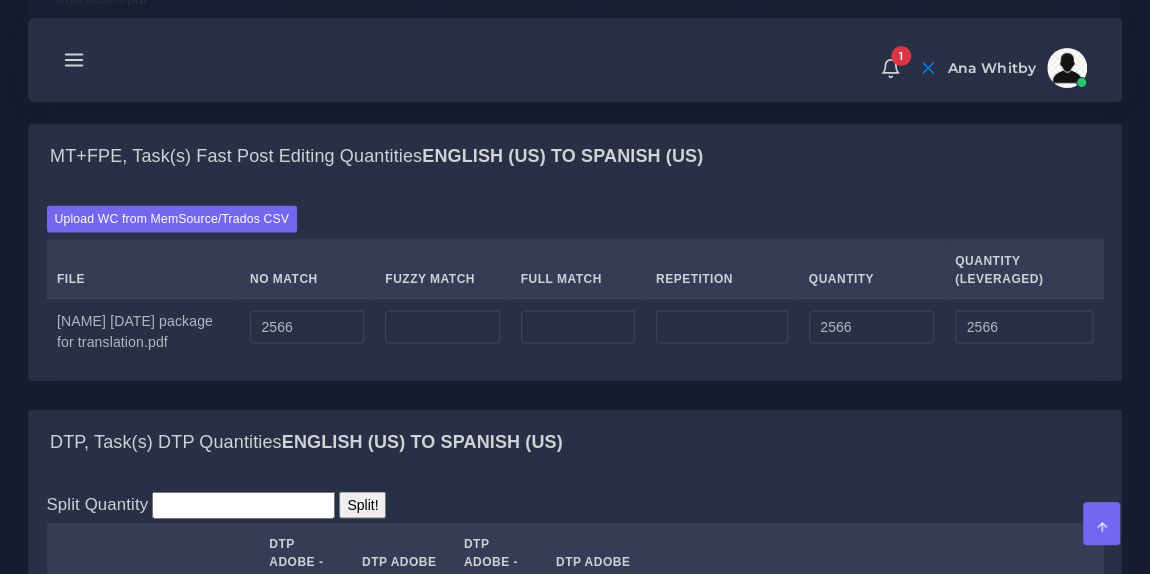 click on "Upload WC from MemSource/Trados CSV
File
No Match
Fuzzy Match
Full Match
Repetition
Quantity
Quantity (Leveraged)" at bounding box center [575, 283] 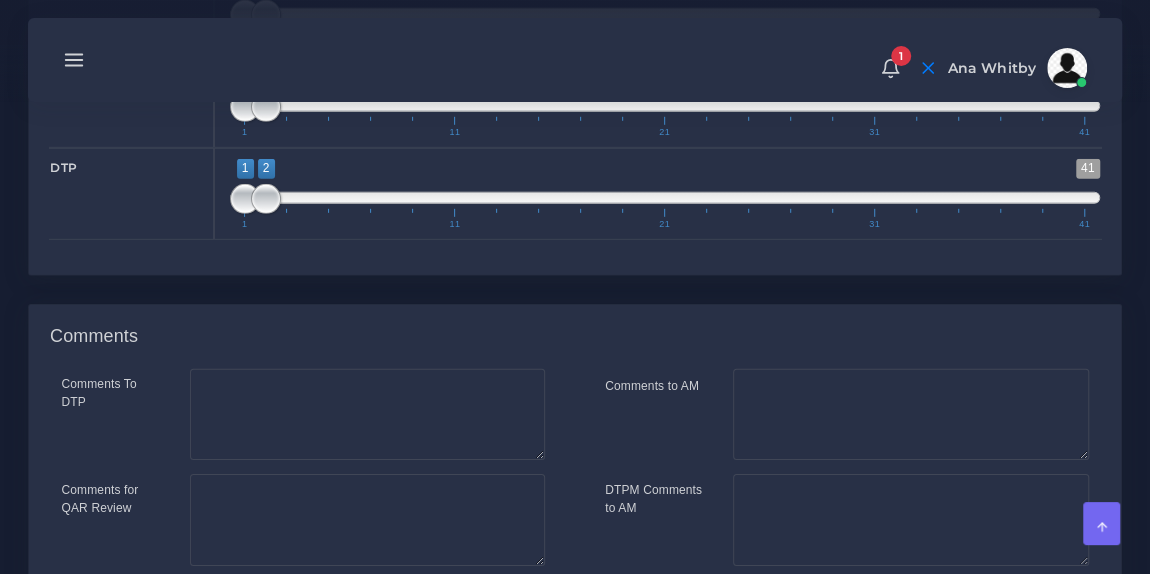 scroll, scrollTop: 2976, scrollLeft: 0, axis: vertical 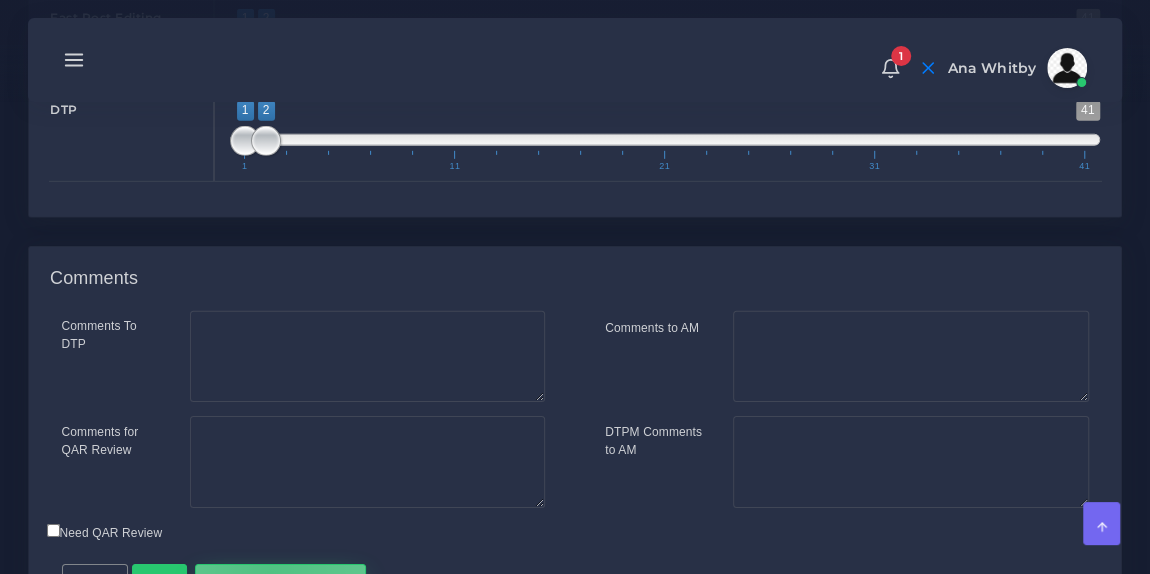 click on "Save and  Deliver Quote" at bounding box center [281, 563] 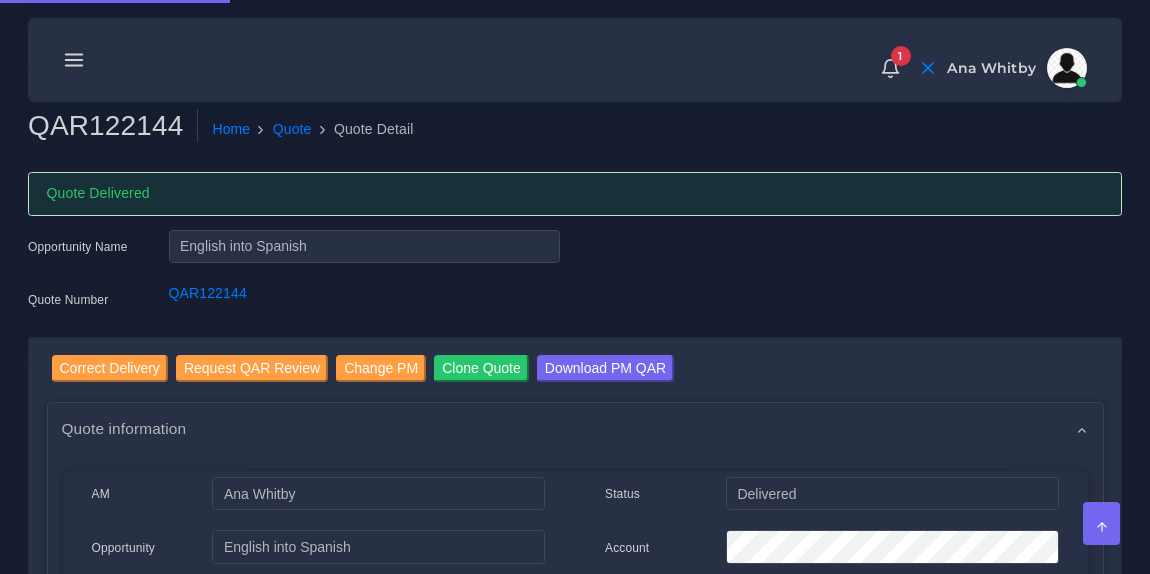 scroll, scrollTop: 0, scrollLeft: 0, axis: both 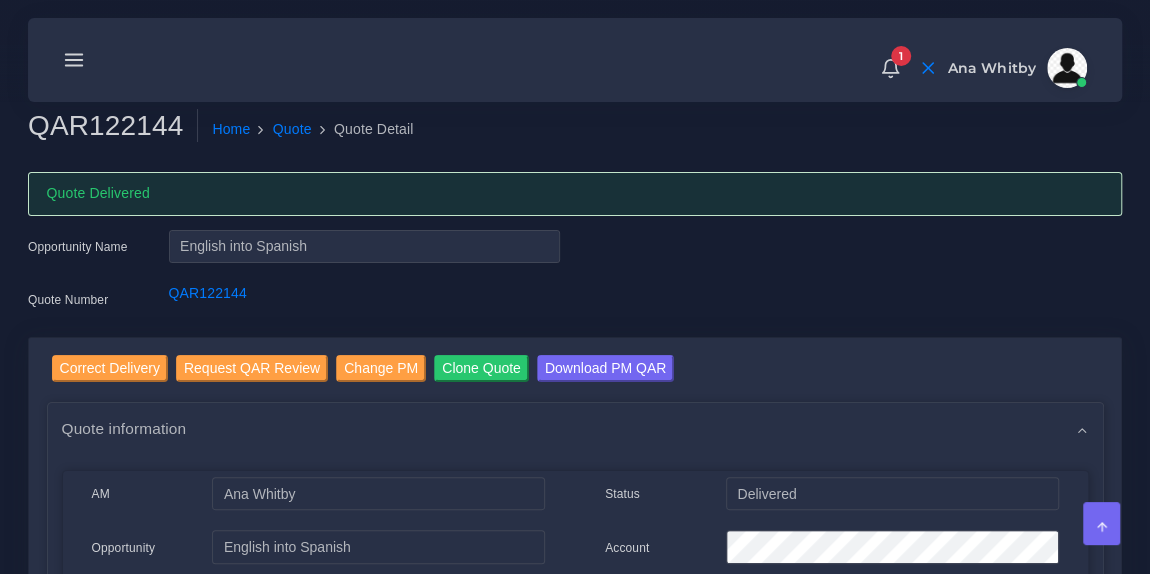 click at bounding box center (74, 60) 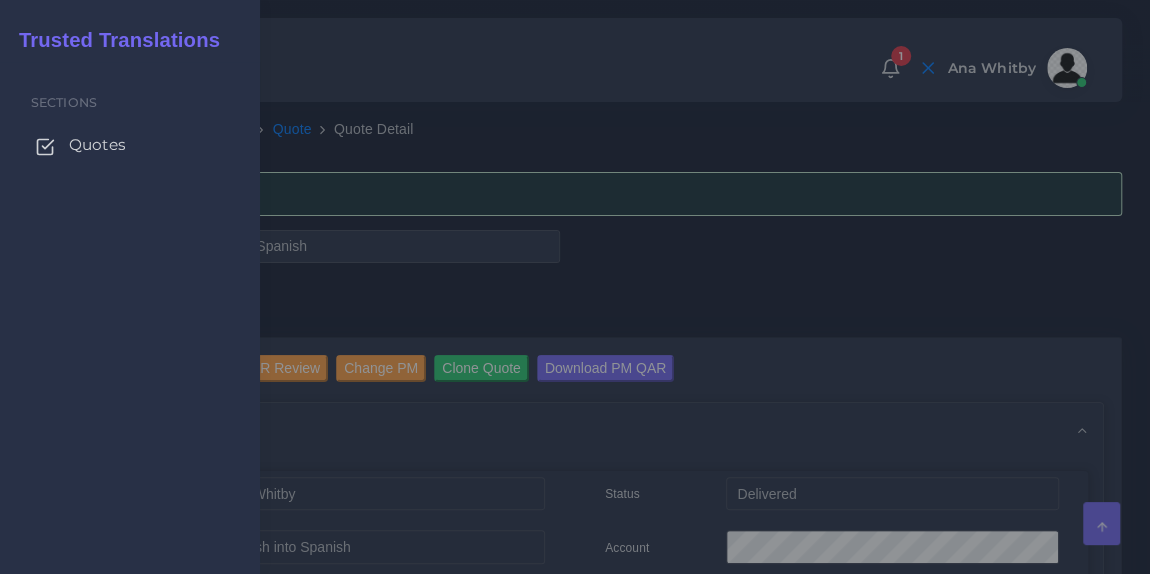 click on "Quotes" at bounding box center [97, 145] 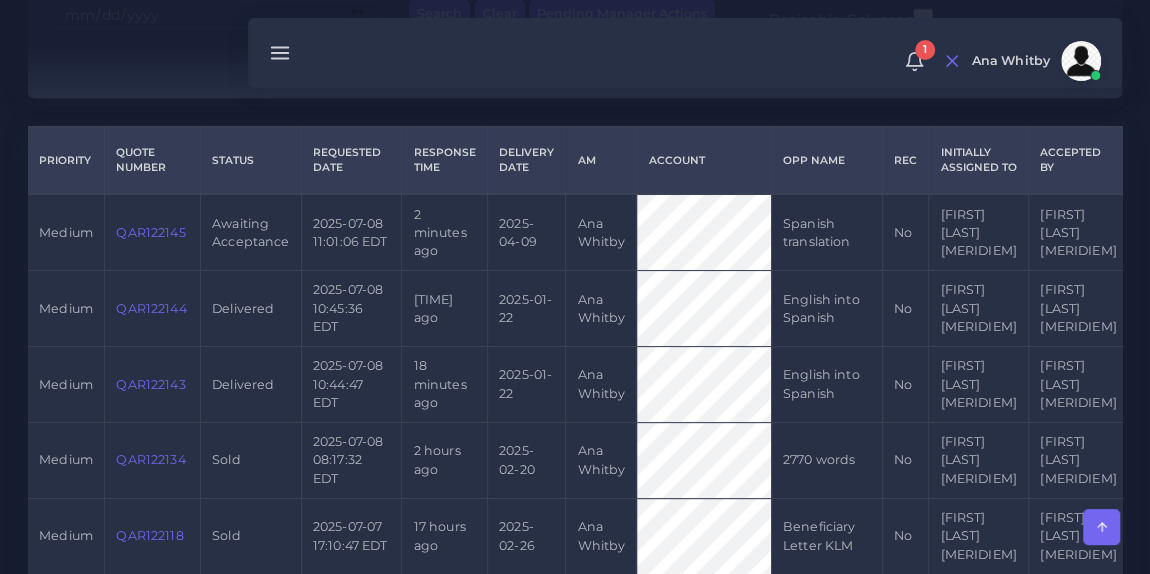 scroll, scrollTop: 426, scrollLeft: 0, axis: vertical 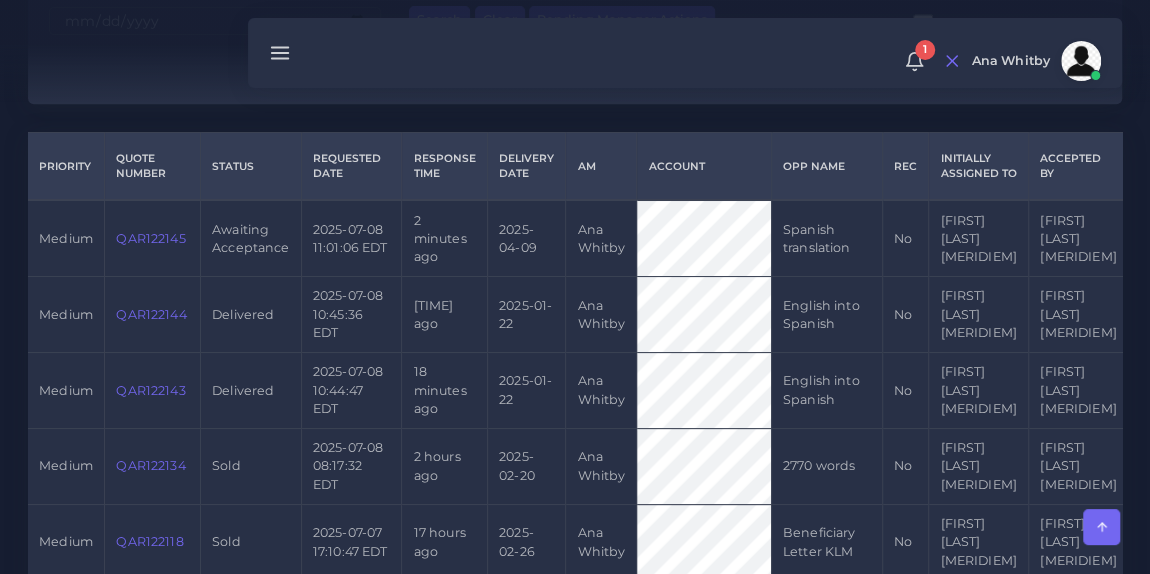 click on "QAR122145" at bounding box center [150, 238] 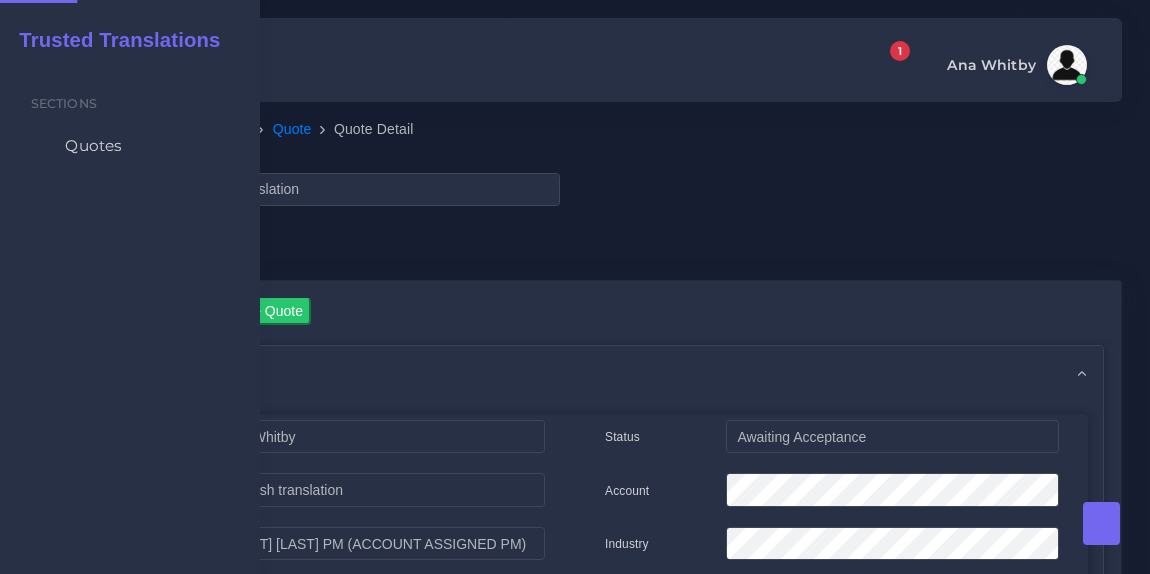 scroll, scrollTop: 0, scrollLeft: 0, axis: both 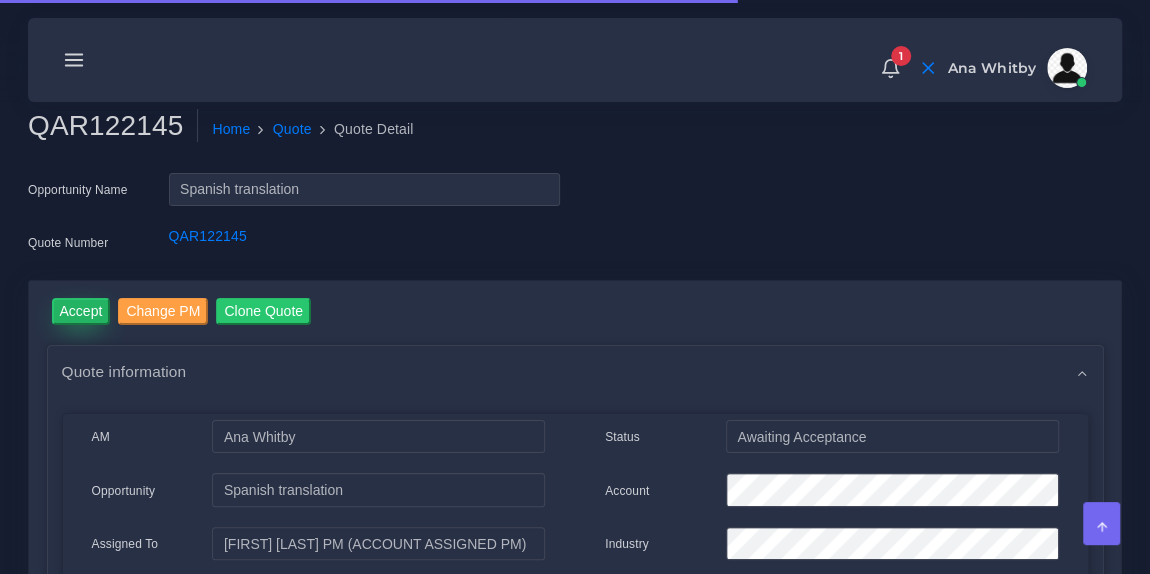 click on "Accept" at bounding box center [81, 311] 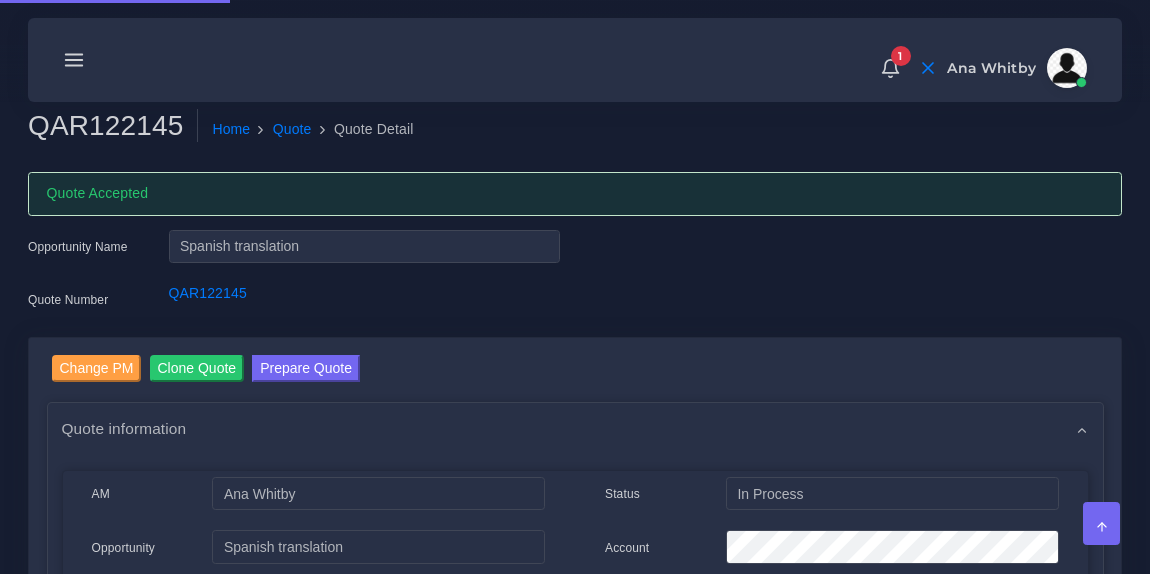 scroll, scrollTop: 0, scrollLeft: 0, axis: both 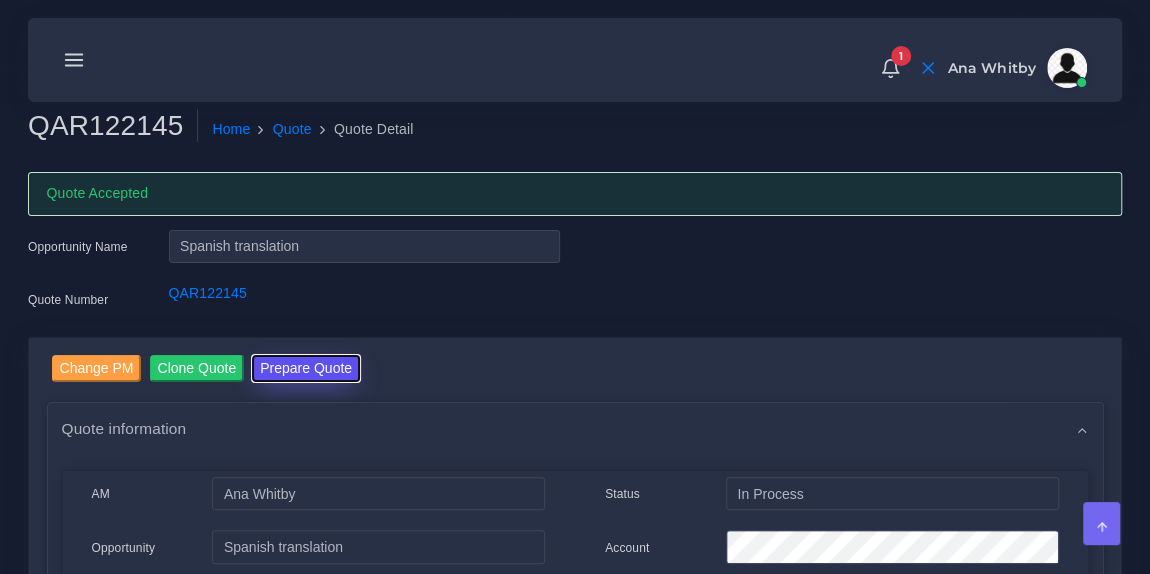 click on "Prepare Quote" at bounding box center [306, 368] 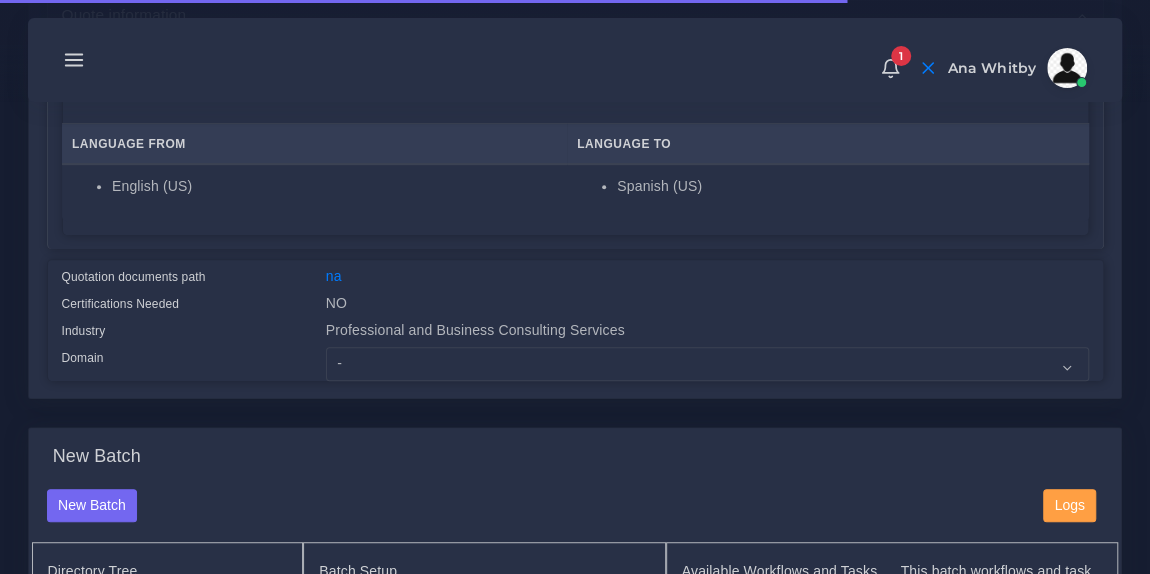 scroll, scrollTop: 359, scrollLeft: 0, axis: vertical 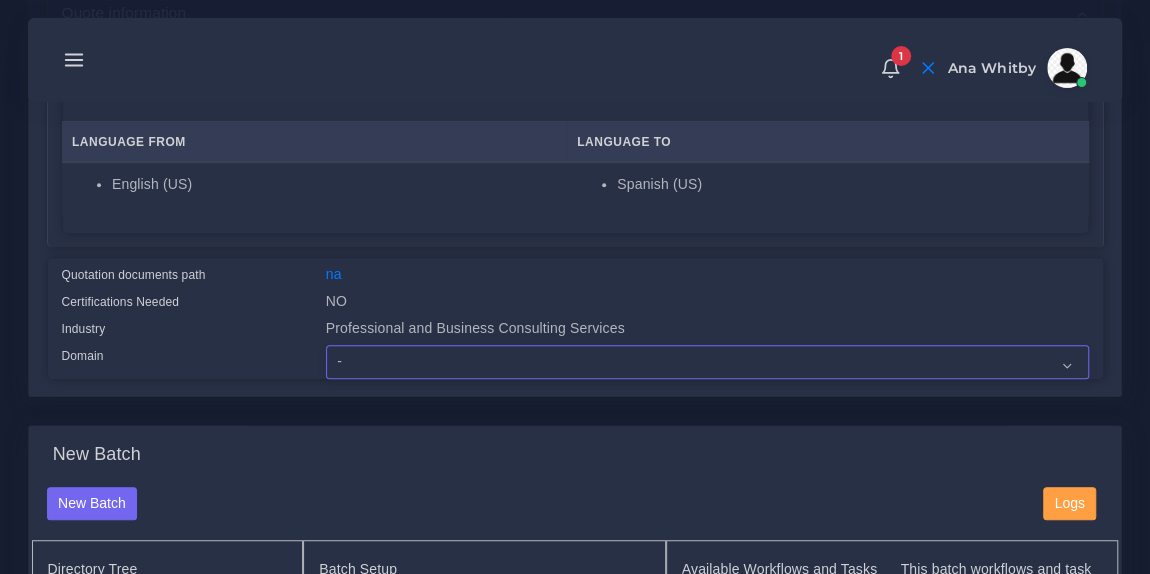click on "-
Advertising and Media
Agriculture, Forestry and Fishing
Architecture, Building and Construction
Automotive
Chemicals
Computer Hardware
Computer Software
Consumer Electronics - Home appliances
Education
Energy, Water, Transportation and Utilities
Finance - Banking
Food Manufacturing and Services
Healthcare and Health Sciences
Hospitality, Leisure, Tourism and Arts
Human Resources - HR
Industrial Electronics
Industrial Manufacturing Insurance" at bounding box center [707, 362] 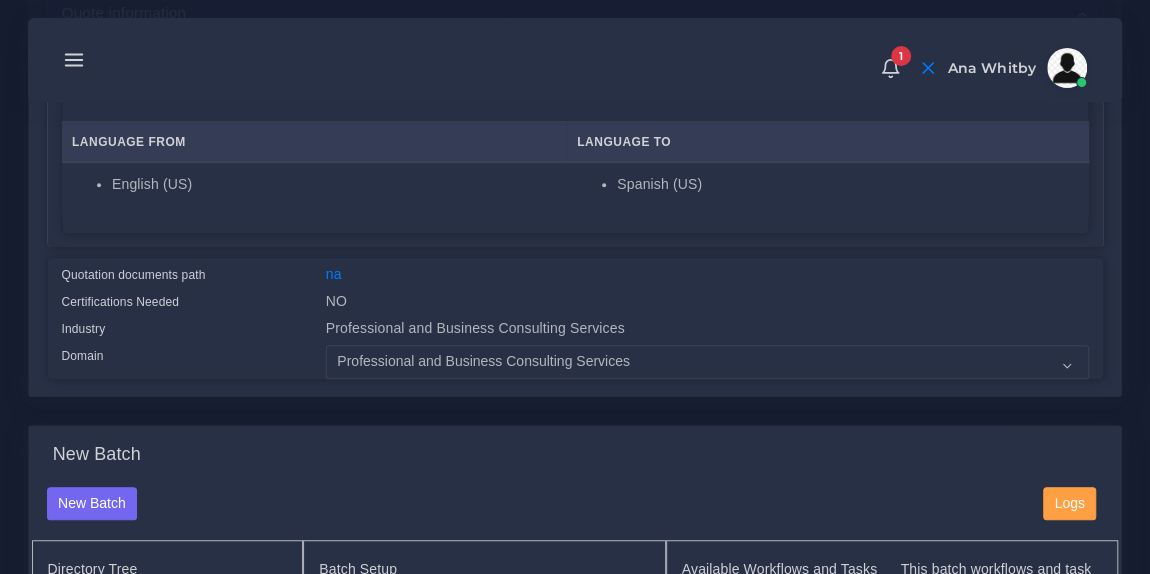 click on "New Batch
New Batch
Logs
Directory Tree
Upload
Folder
Files
un/check all" at bounding box center [0, 0] 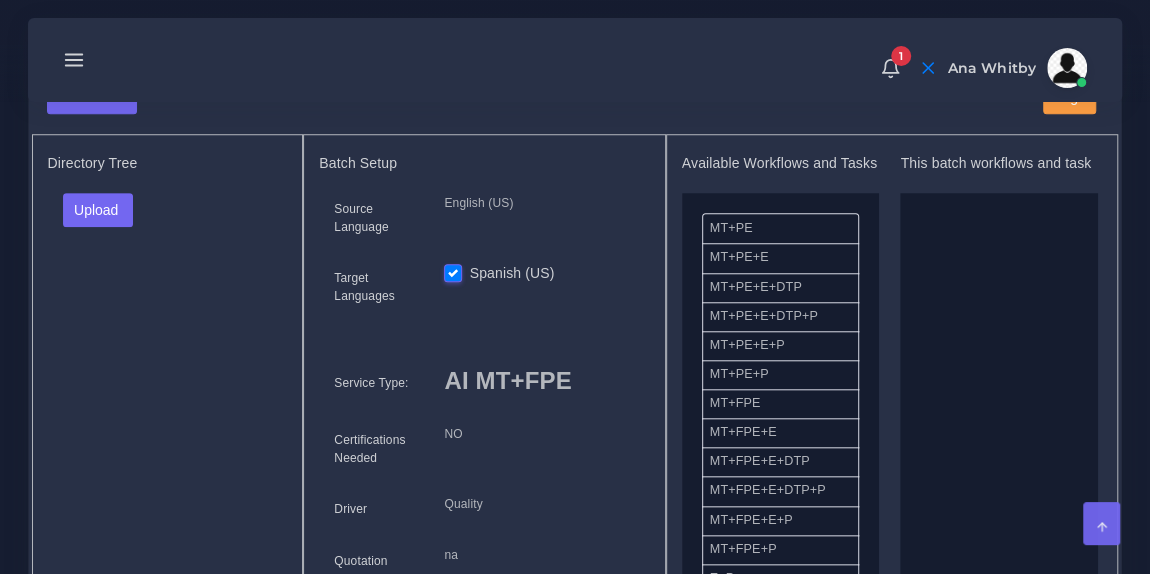 scroll, scrollTop: 768, scrollLeft: 0, axis: vertical 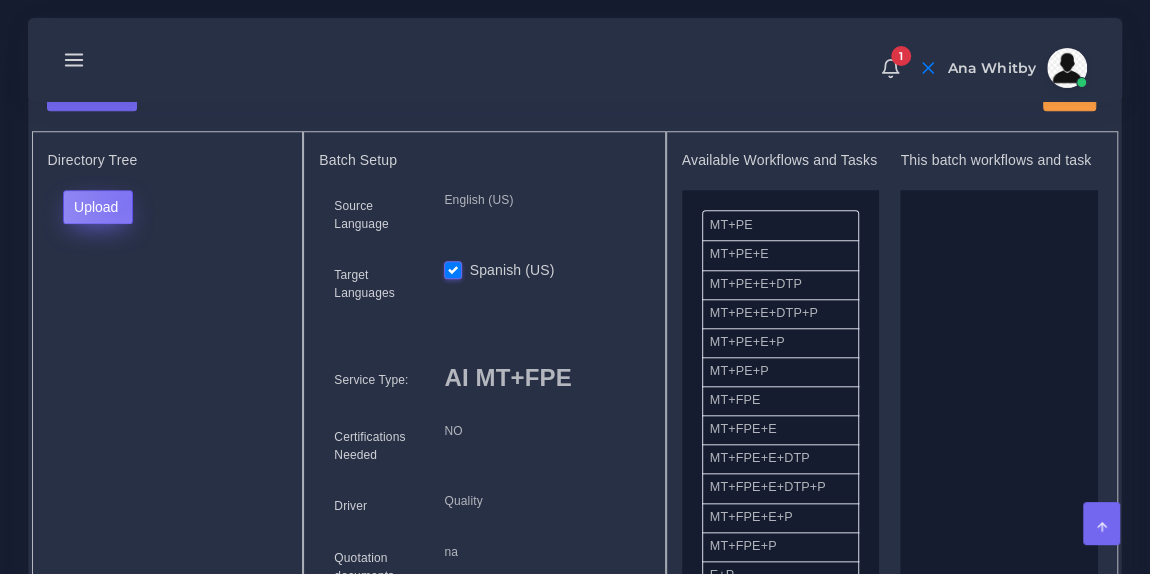 click on "Upload" at bounding box center [98, 207] 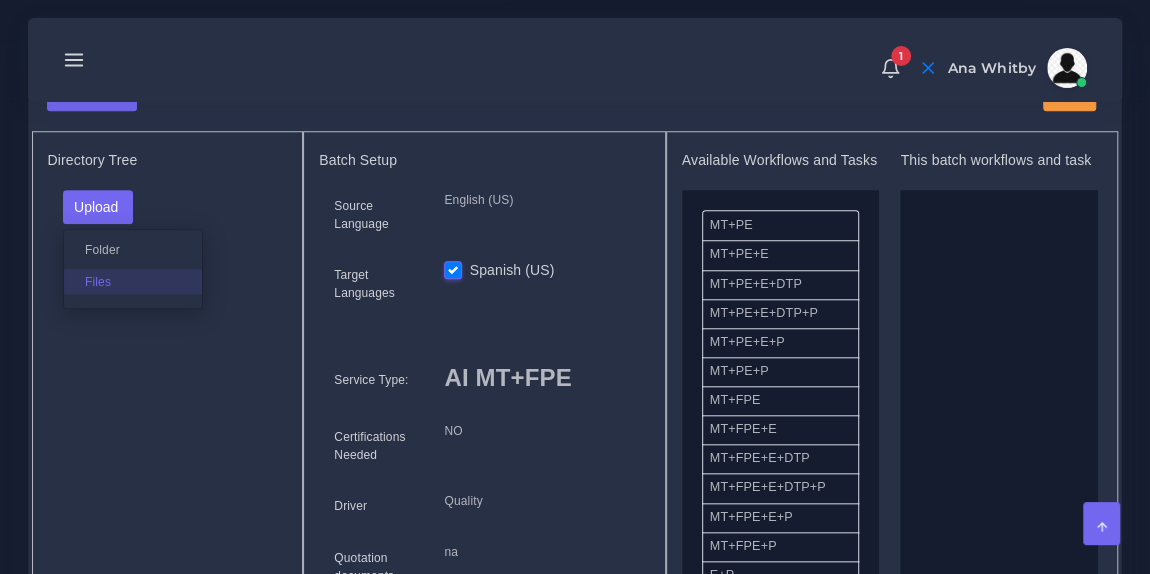 click on "Files" at bounding box center (133, 281) 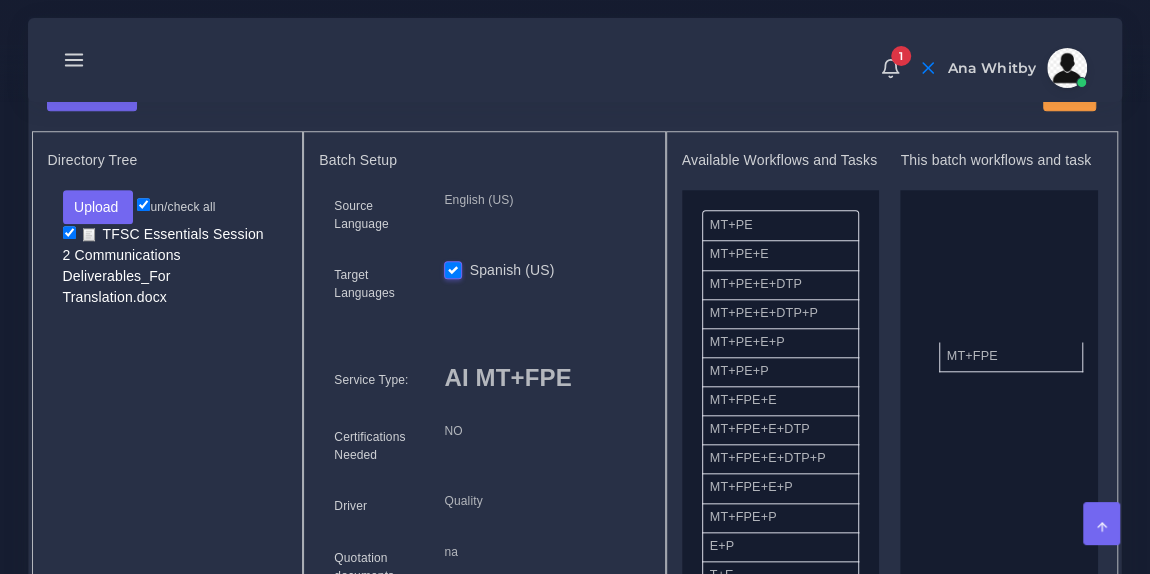 drag, startPoint x: 792, startPoint y: 410, endPoint x: 1029, endPoint y: 353, distance: 243.75807 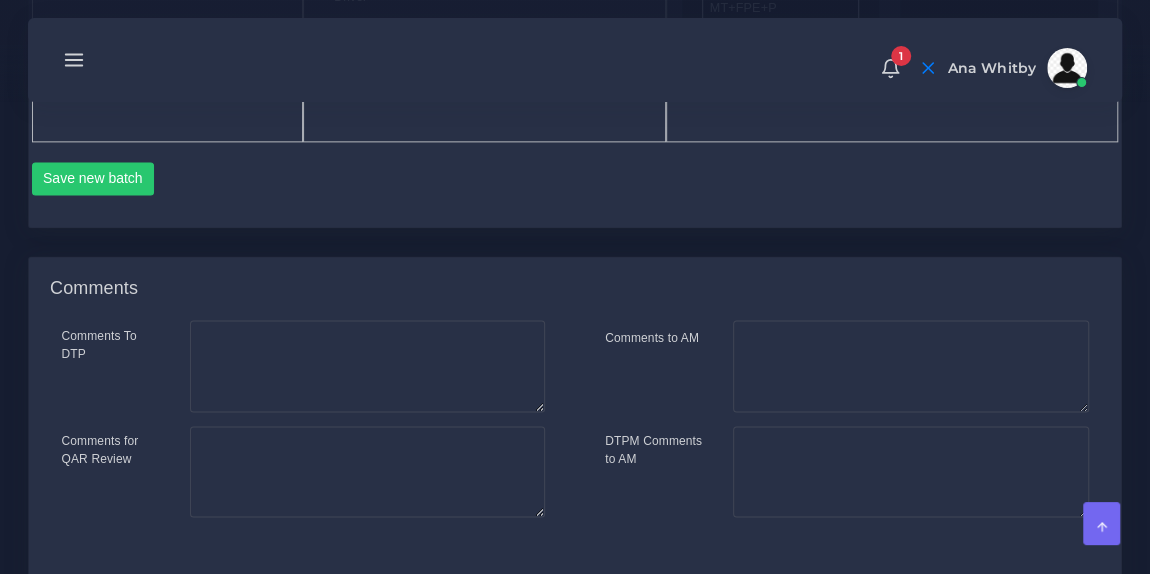 scroll, scrollTop: 1268, scrollLeft: 0, axis: vertical 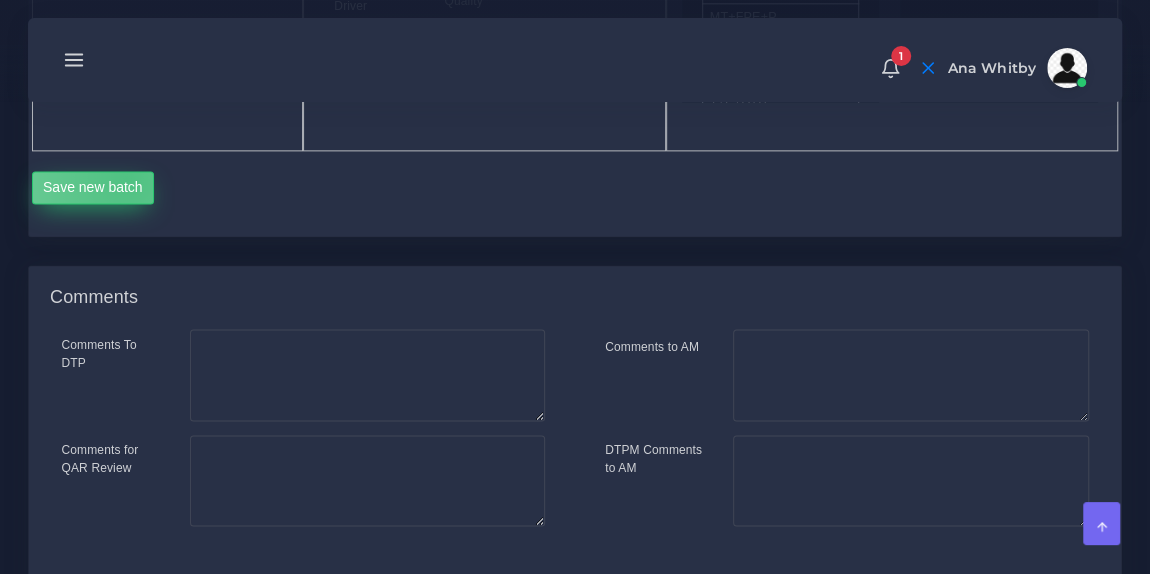 click on "Save new batch" at bounding box center (93, 188) 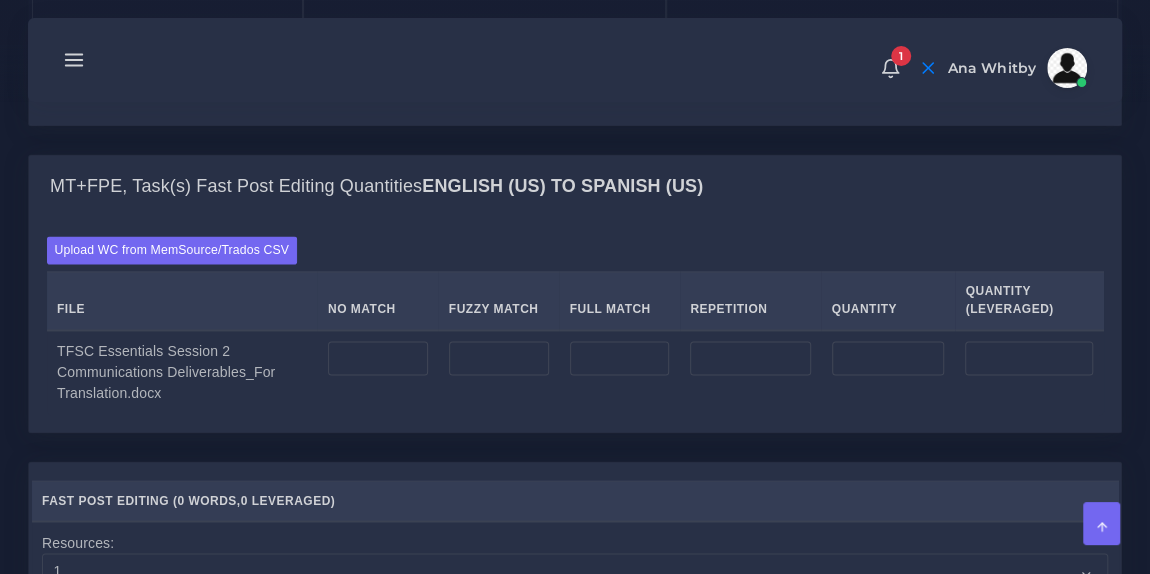 scroll, scrollTop: 1432, scrollLeft: 0, axis: vertical 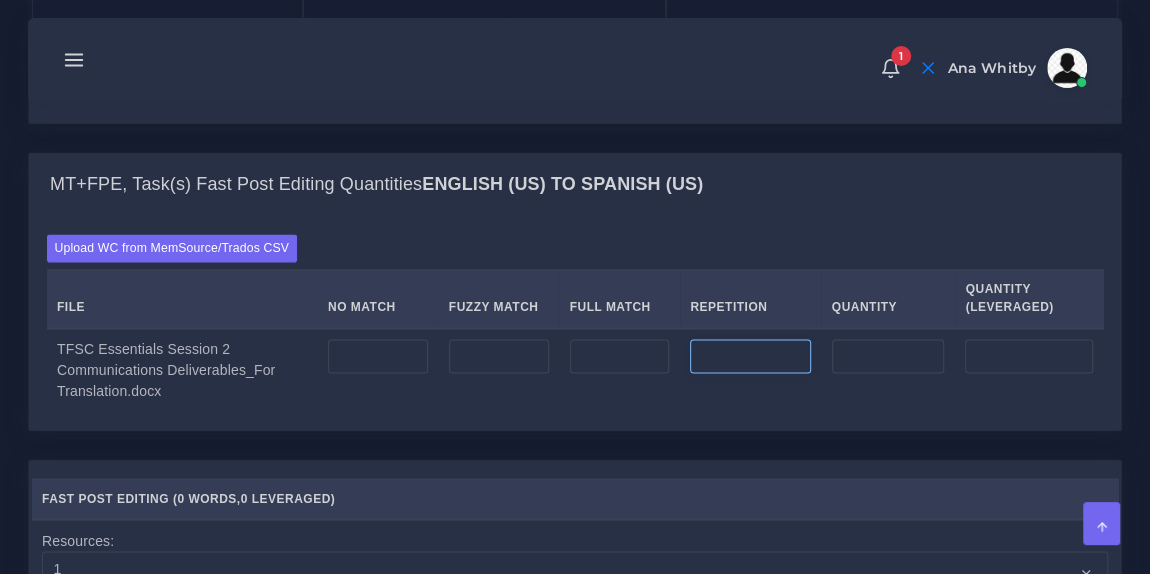 click at bounding box center (750, 356) 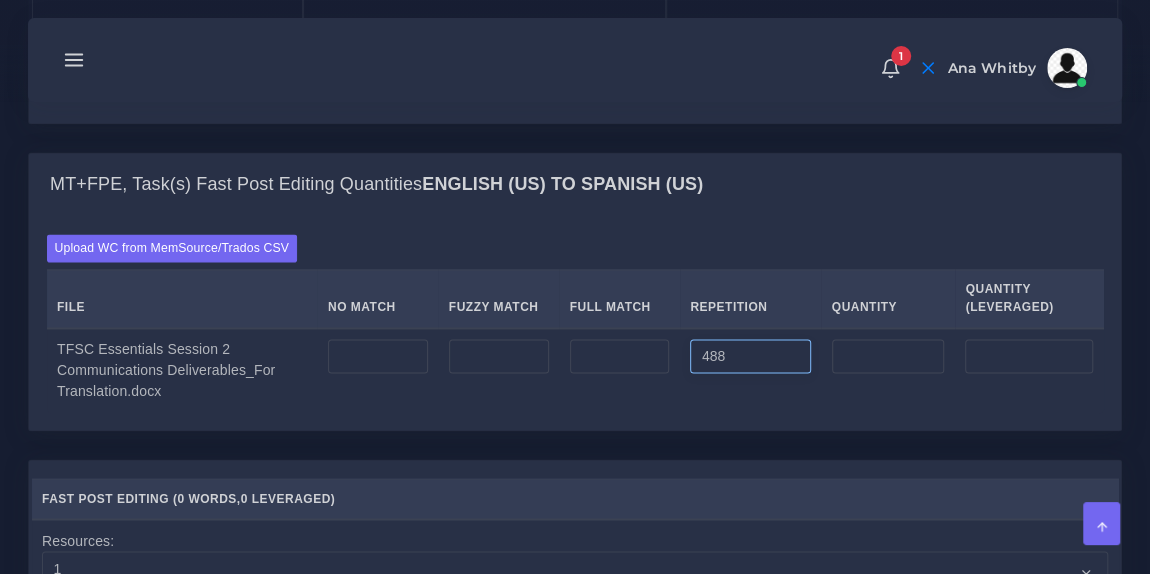type on "488" 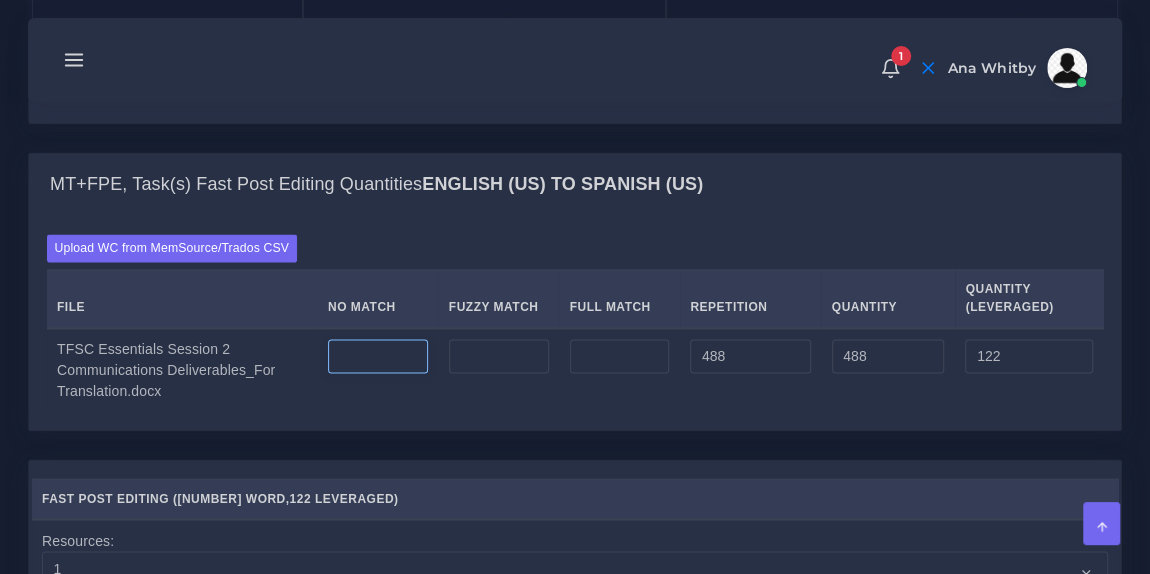click at bounding box center (378, 356) 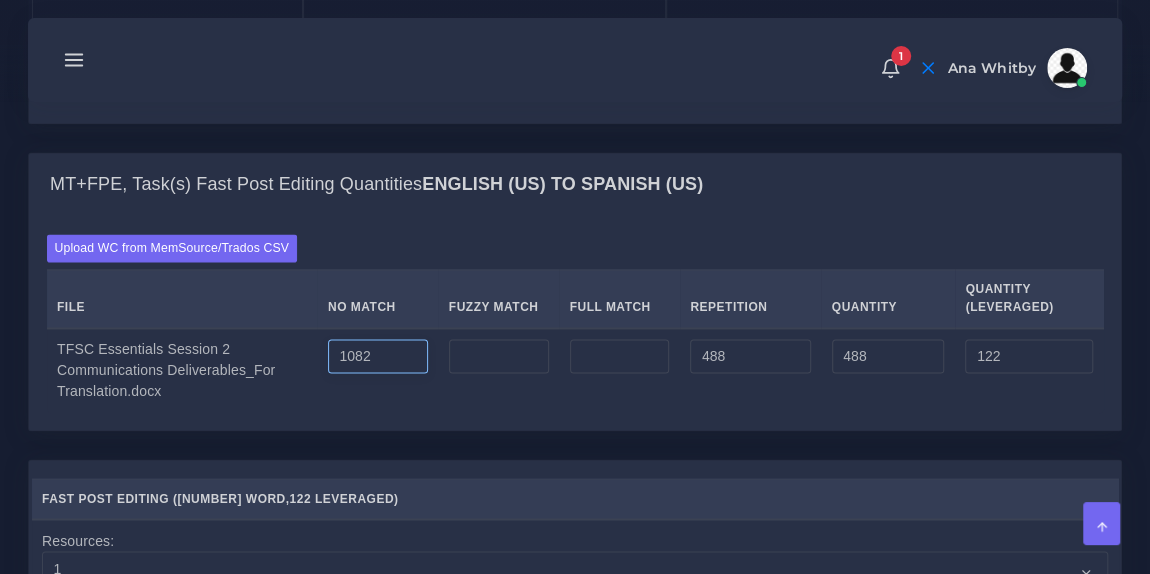 type on "1082" 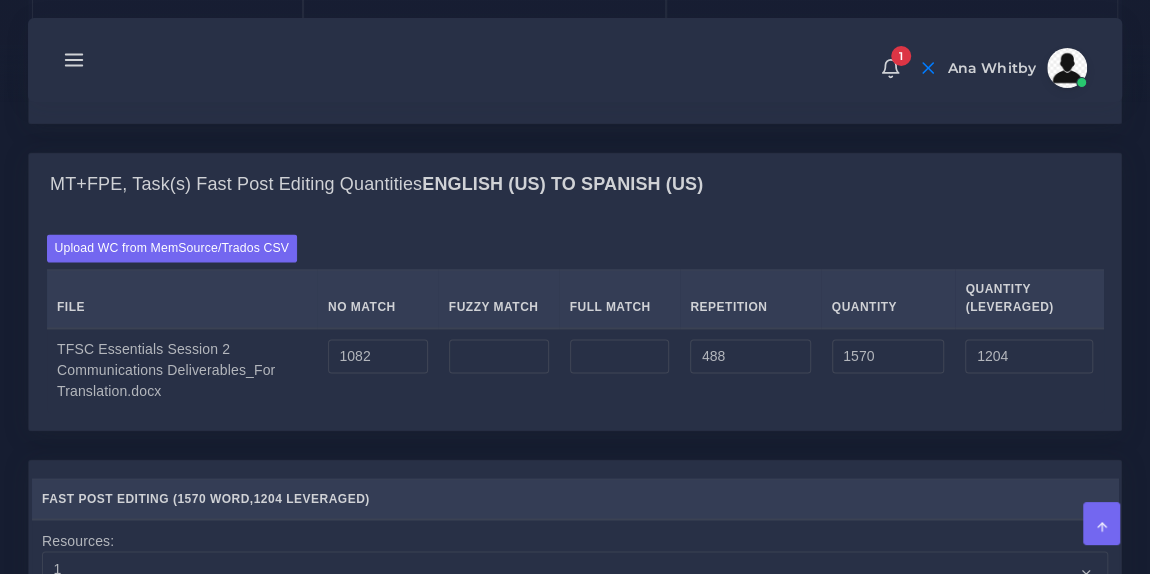 click on "Upload WC from MemSource/Trados CSV
File
No Match
Fuzzy Match
Full Match
Repetition
Quantity
Quantity (Leveraged)
1082 488" at bounding box center (575, 323) 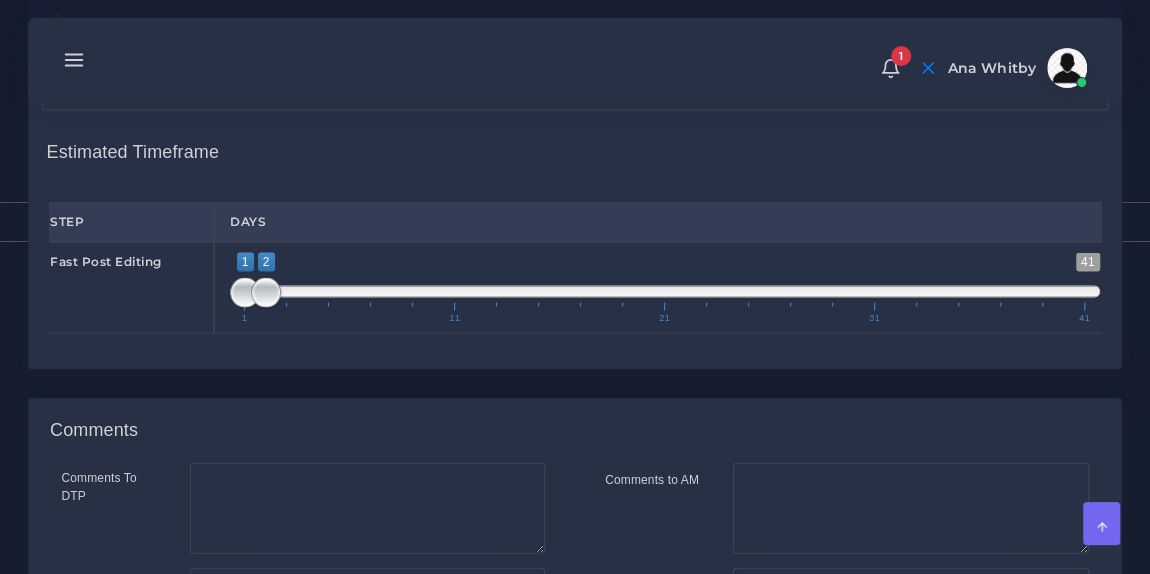 scroll, scrollTop: 2237, scrollLeft: 0, axis: vertical 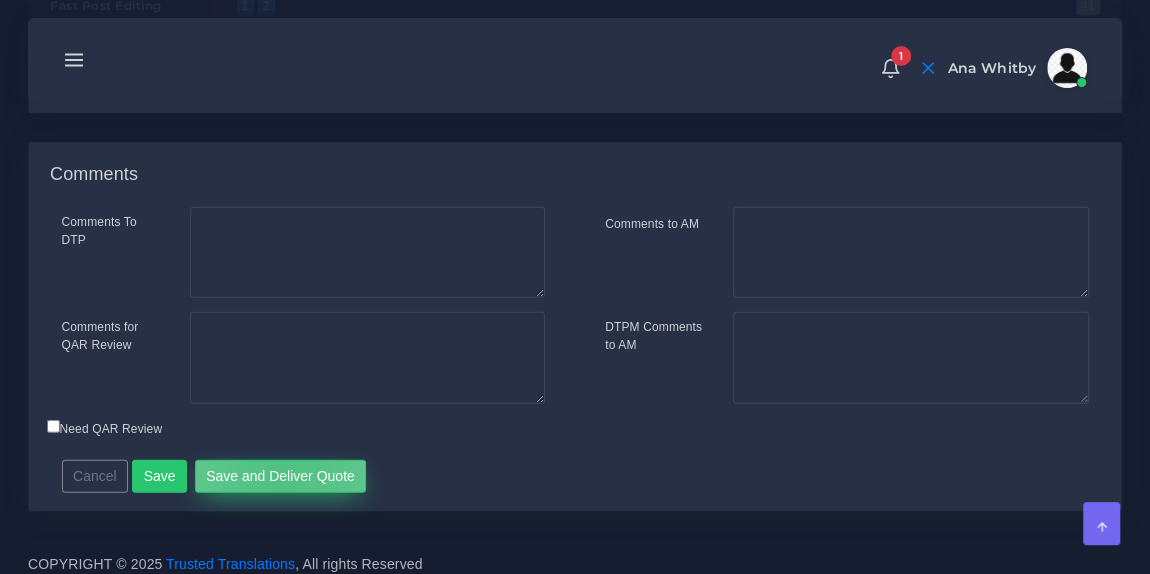 click on "Save and  Deliver Quote" at bounding box center (281, 477) 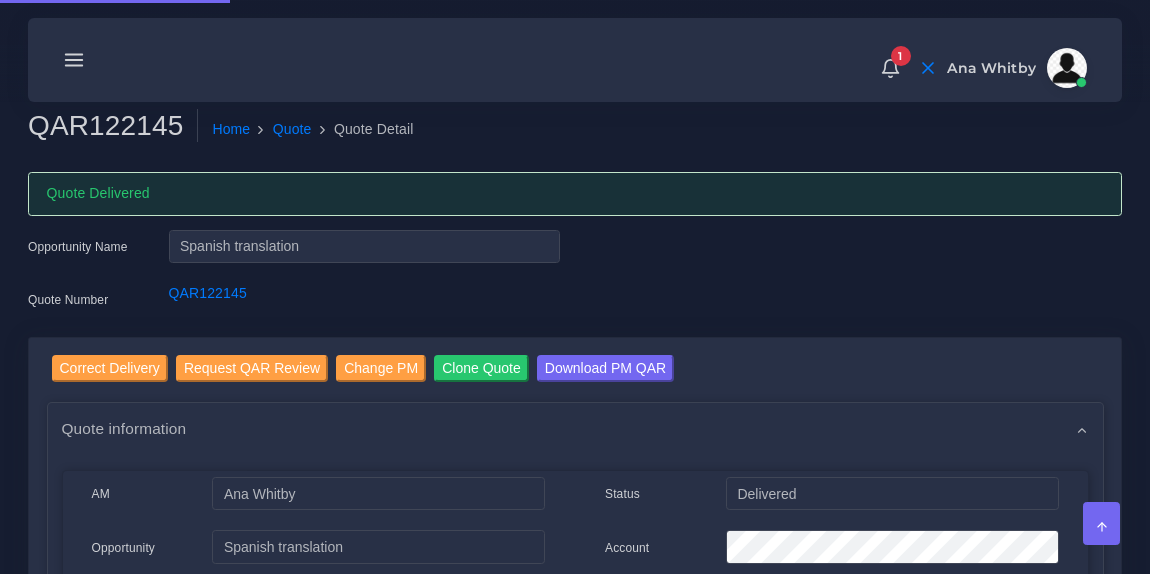 scroll, scrollTop: 0, scrollLeft: 0, axis: both 